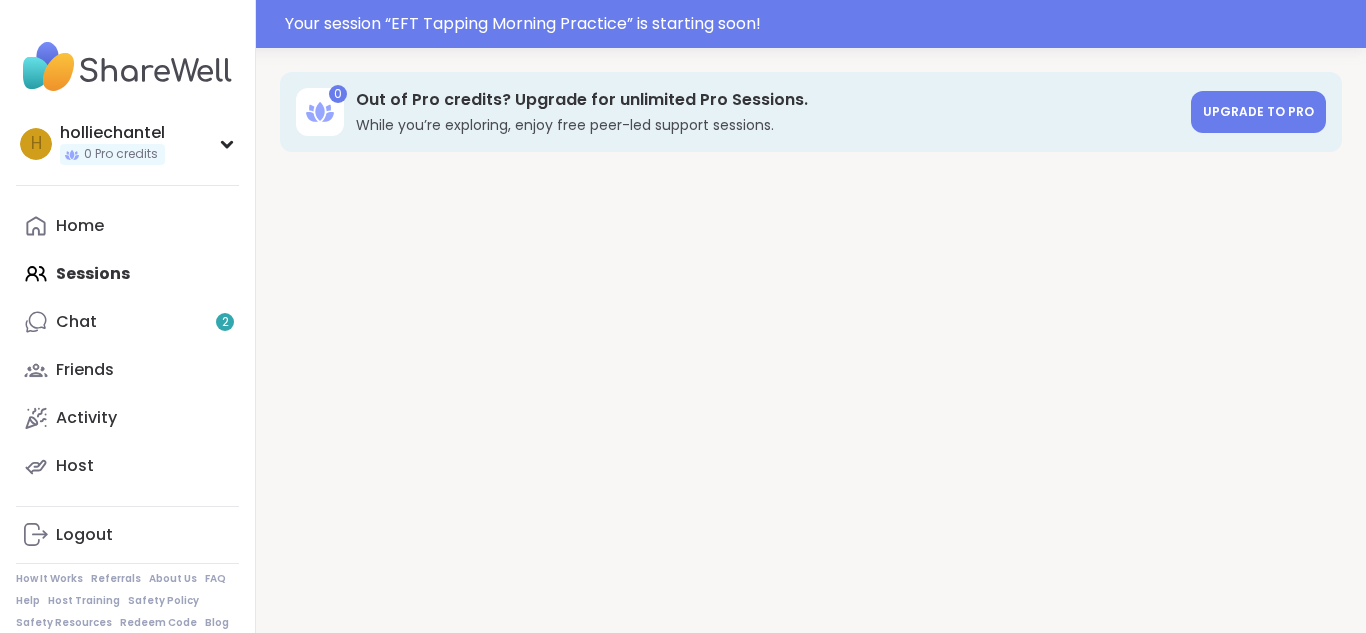 scroll, scrollTop: 0, scrollLeft: 0, axis: both 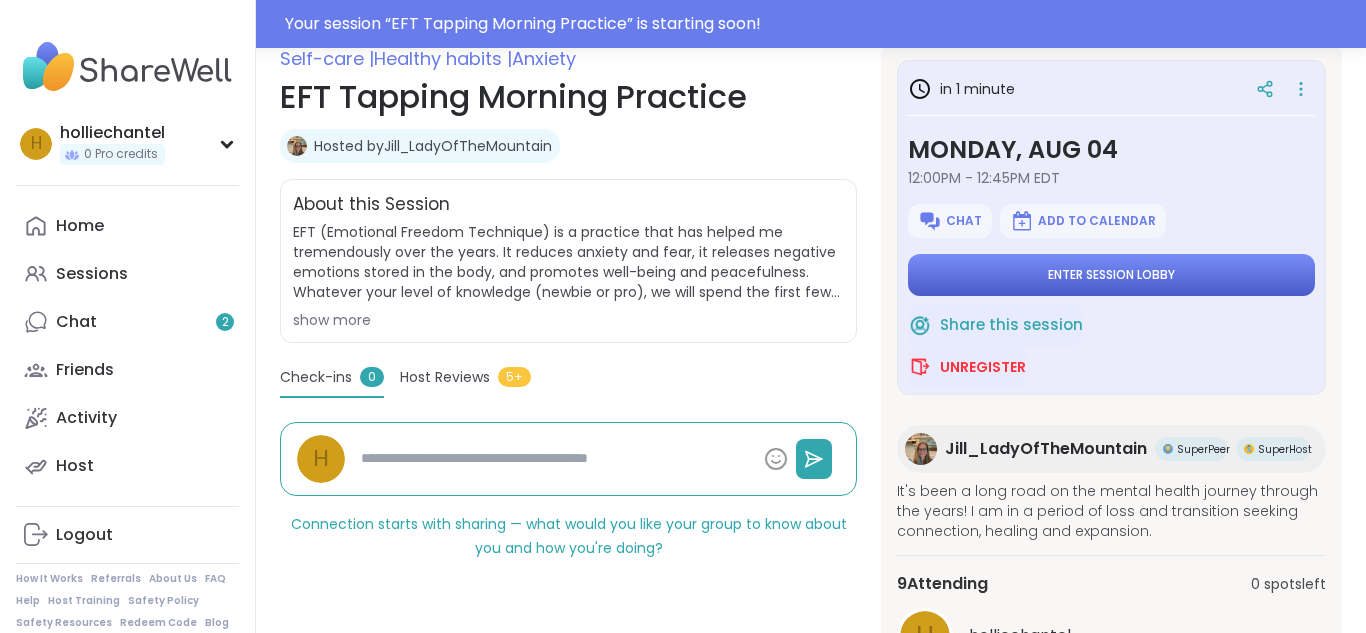 click on "Enter session lobby" at bounding box center (1111, 275) 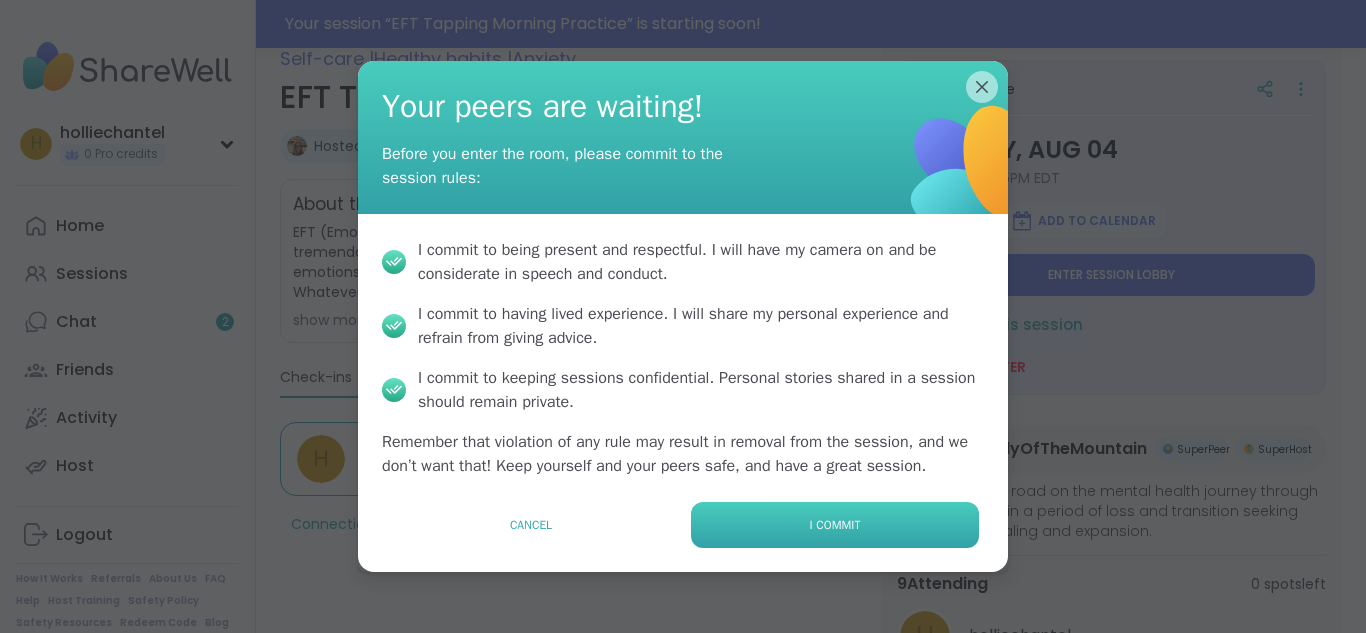 click on "I commit" at bounding box center [835, 525] 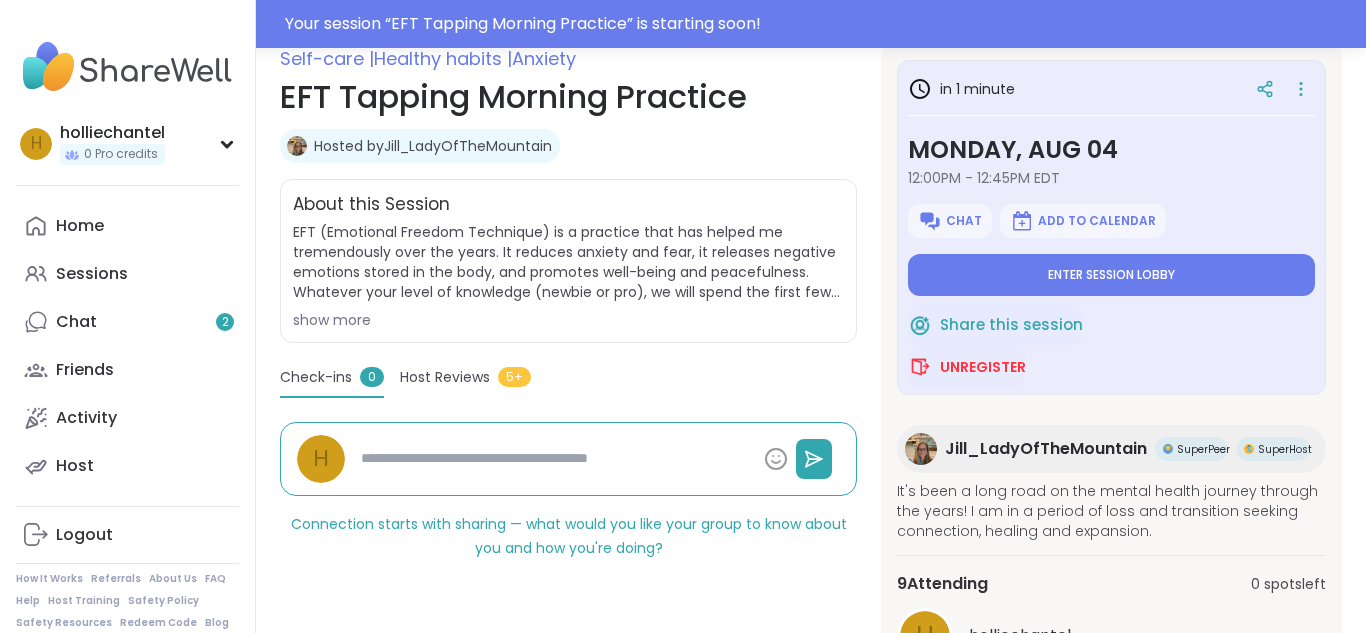 type on "*" 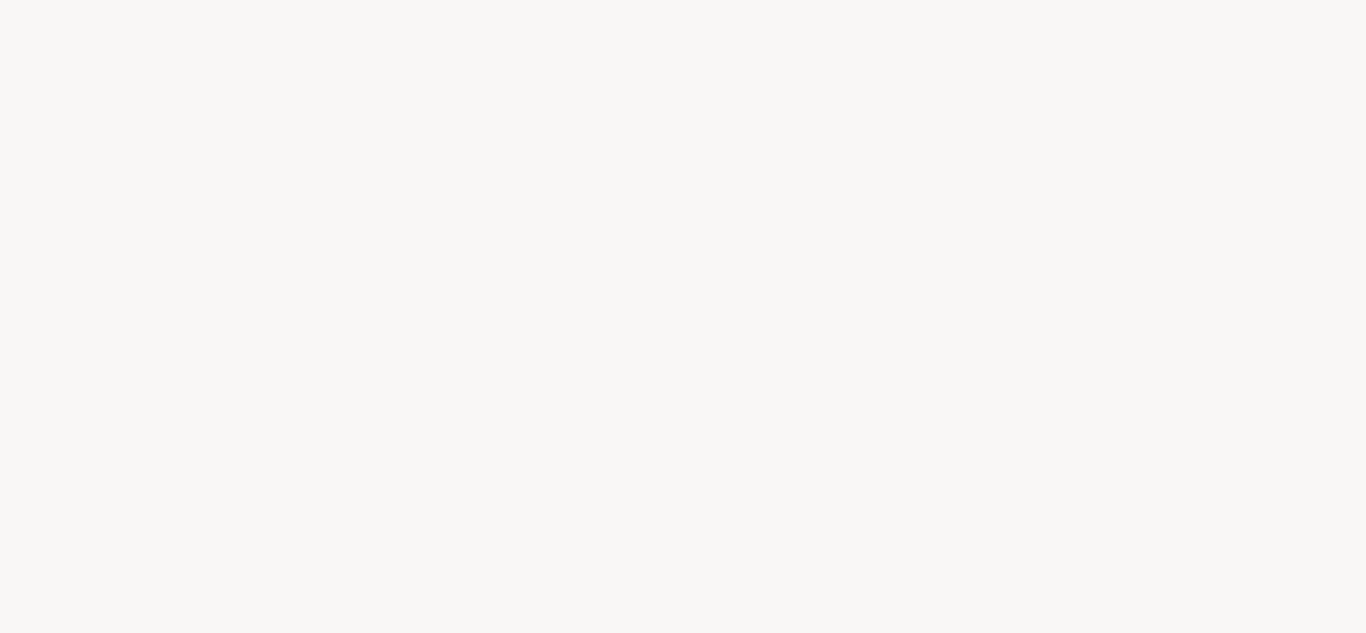 scroll, scrollTop: 0, scrollLeft: 0, axis: both 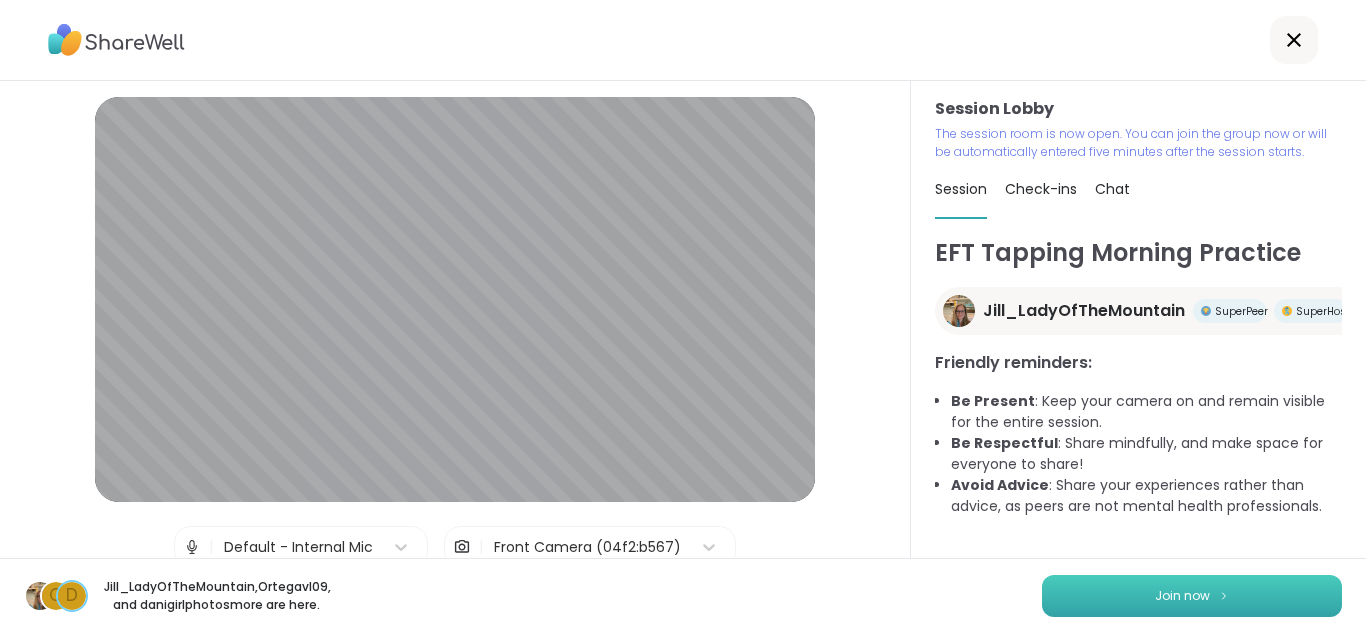 click on "Join now" at bounding box center (1192, 596) 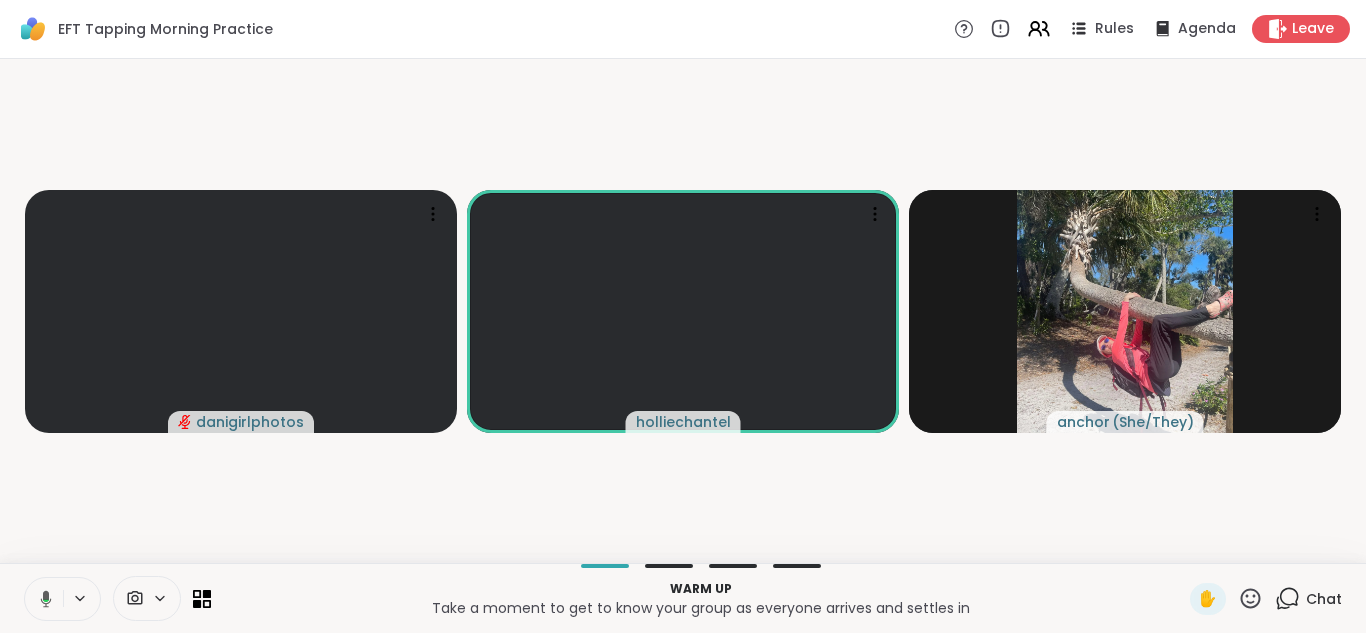 click 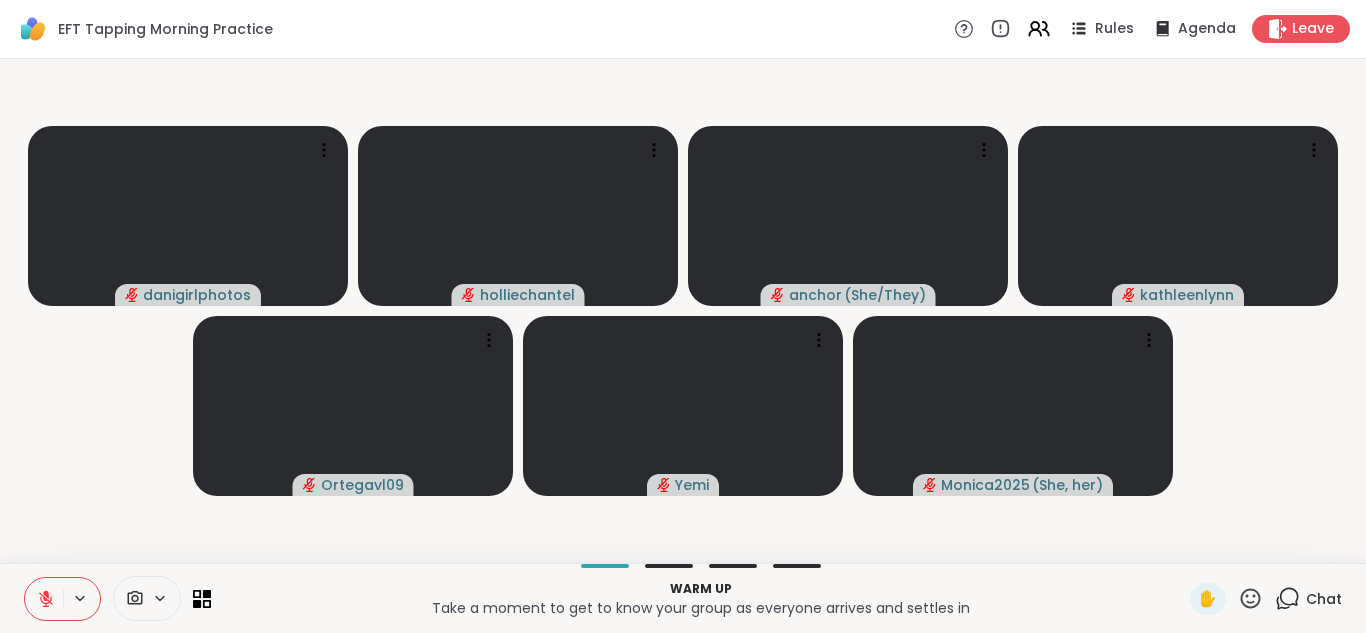 click on "Chat" at bounding box center (1324, 599) 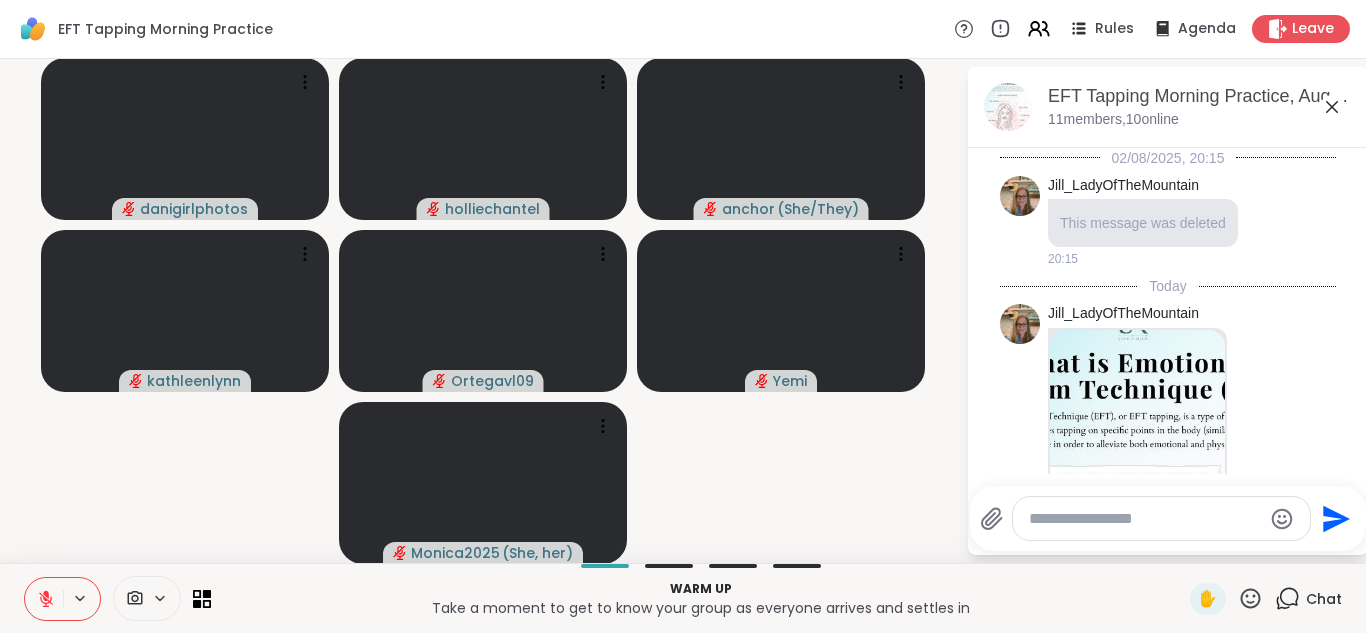 scroll, scrollTop: 730, scrollLeft: 0, axis: vertical 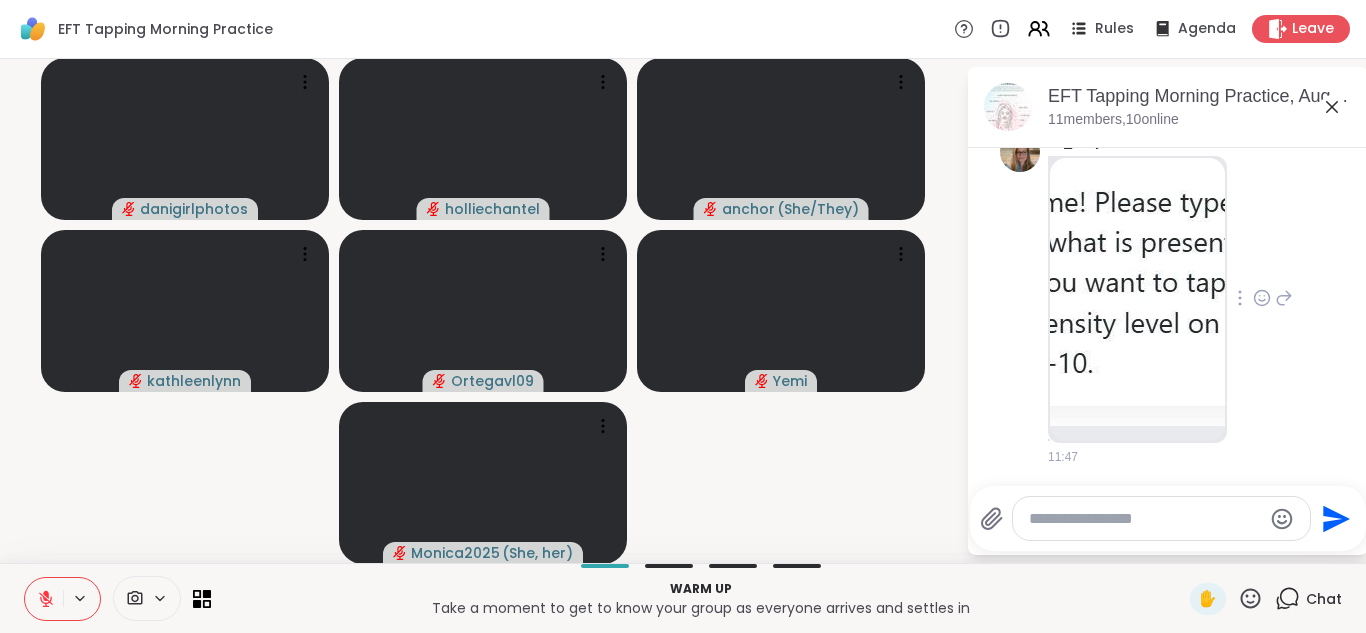 click at bounding box center (1137, 292) 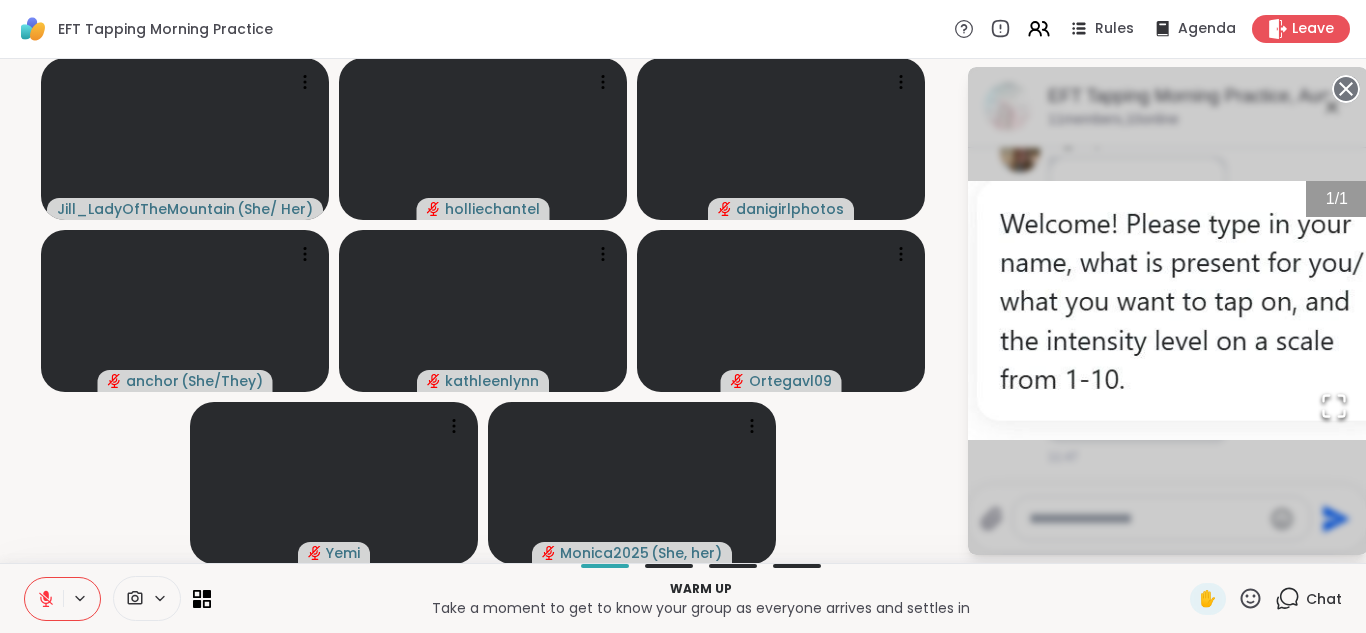 click on "[USERNAME] ( [PRONOUNS] ) [USERNAME] [USERNAME] [USERNAME] ( [PRONOUNS] ) [USERNAME] [USERNAME] [USERNAME] ( [PRONOUNS] ) [USERNAME]" at bounding box center [483, 311] 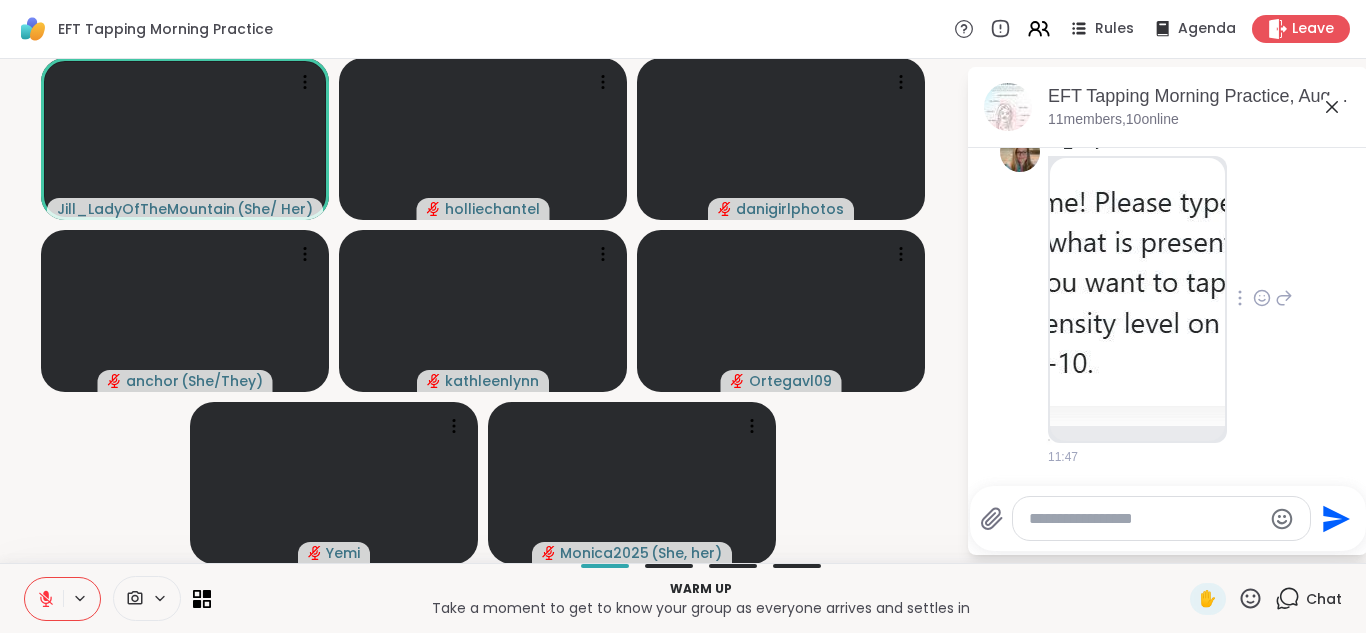 click at bounding box center (1145, 519) 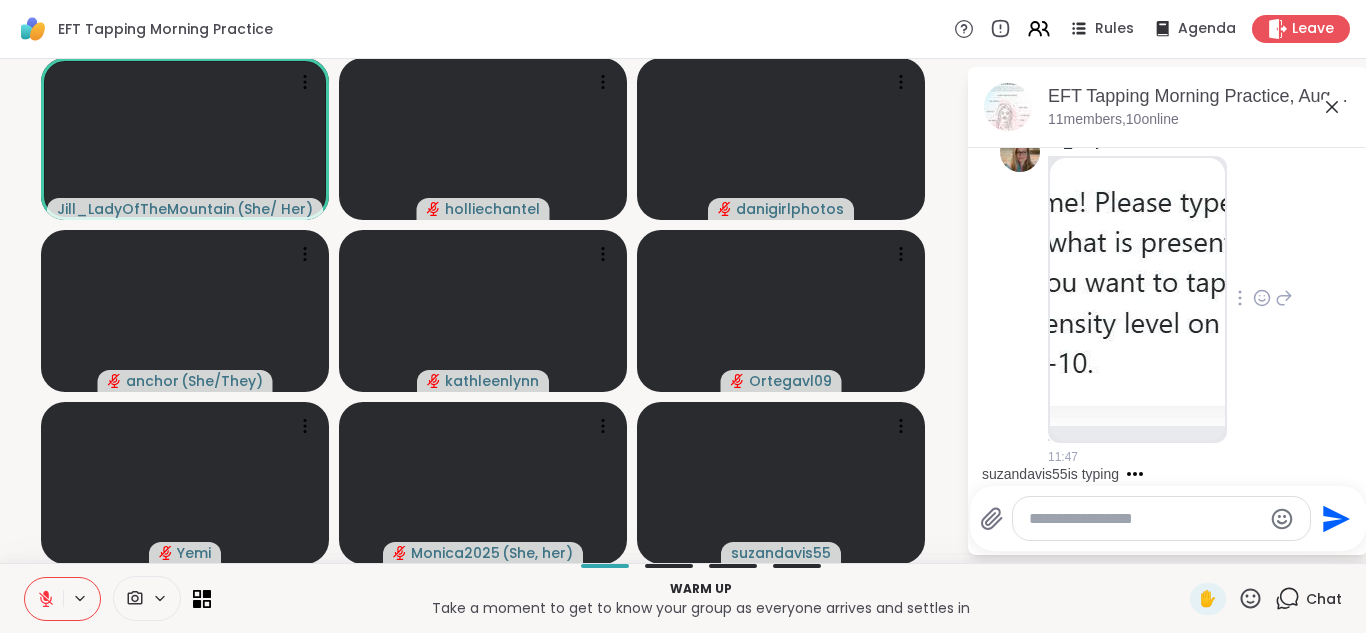 click 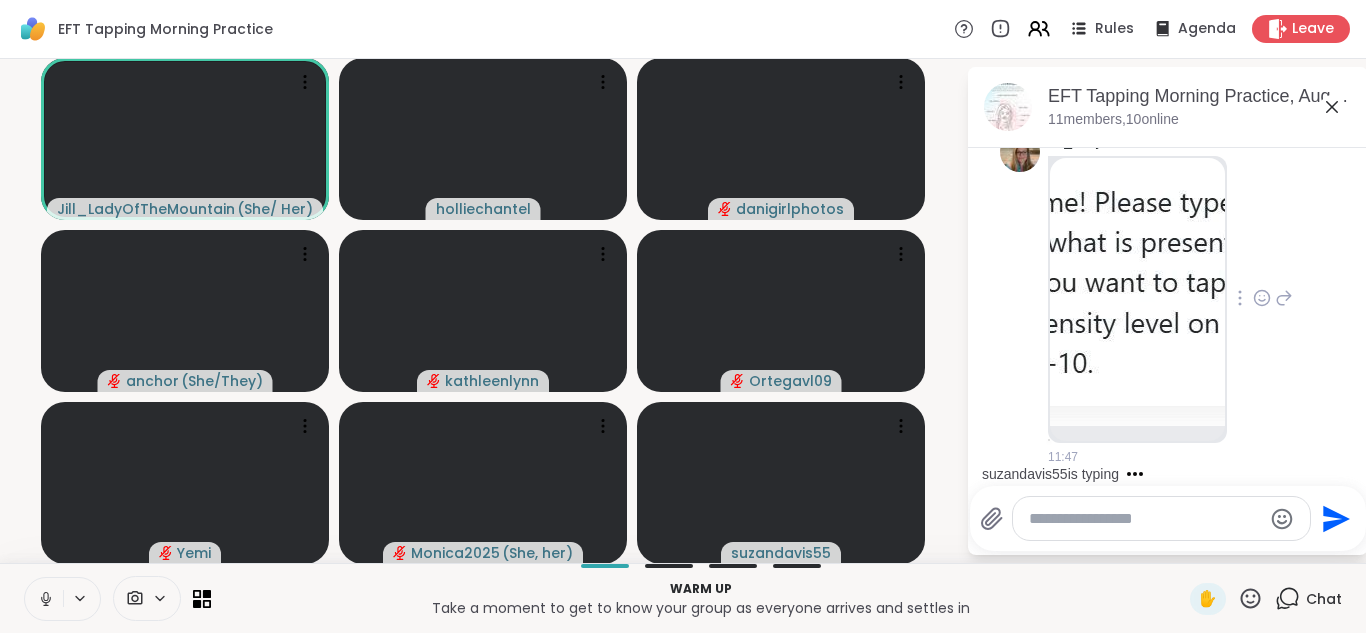 click 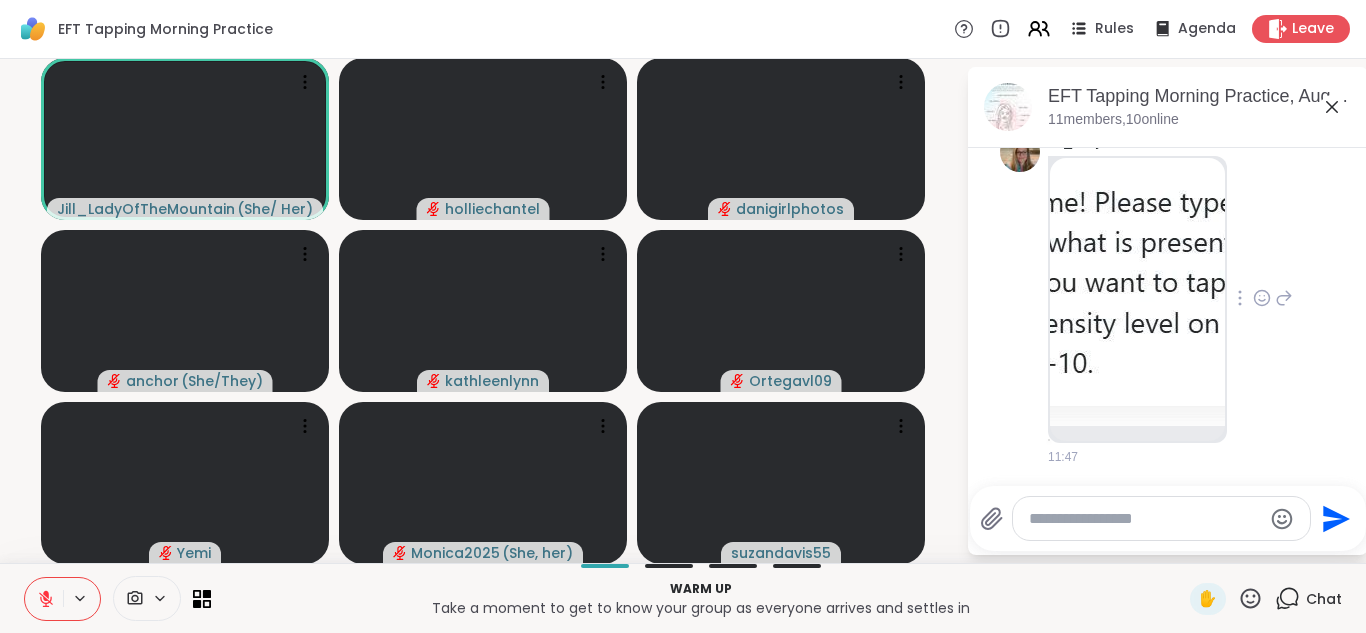 click at bounding box center [1145, 519] 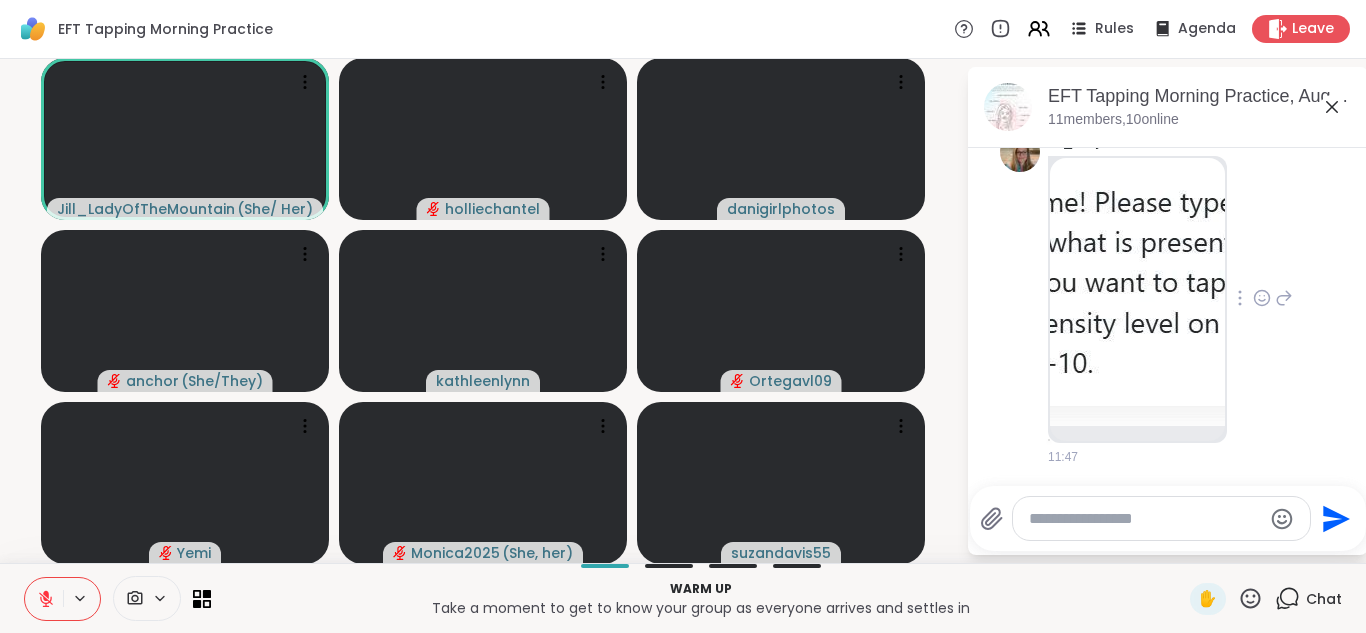 click at bounding box center [1145, 519] 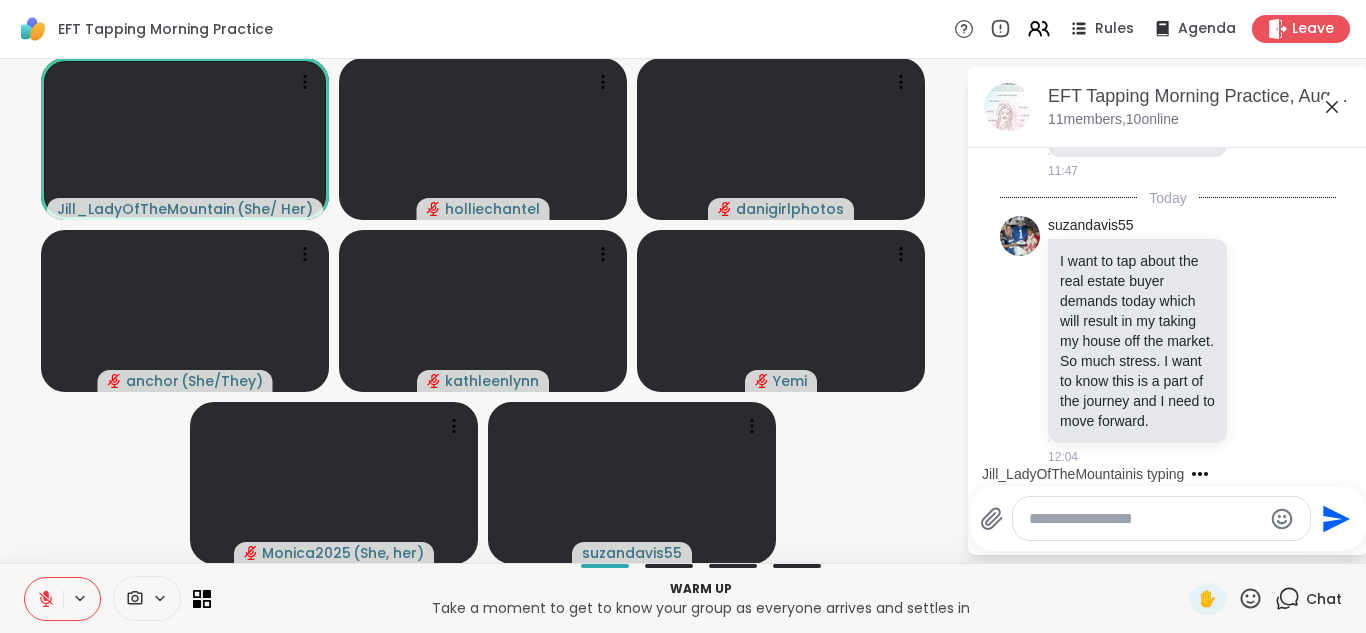 scroll, scrollTop: 1183, scrollLeft: 0, axis: vertical 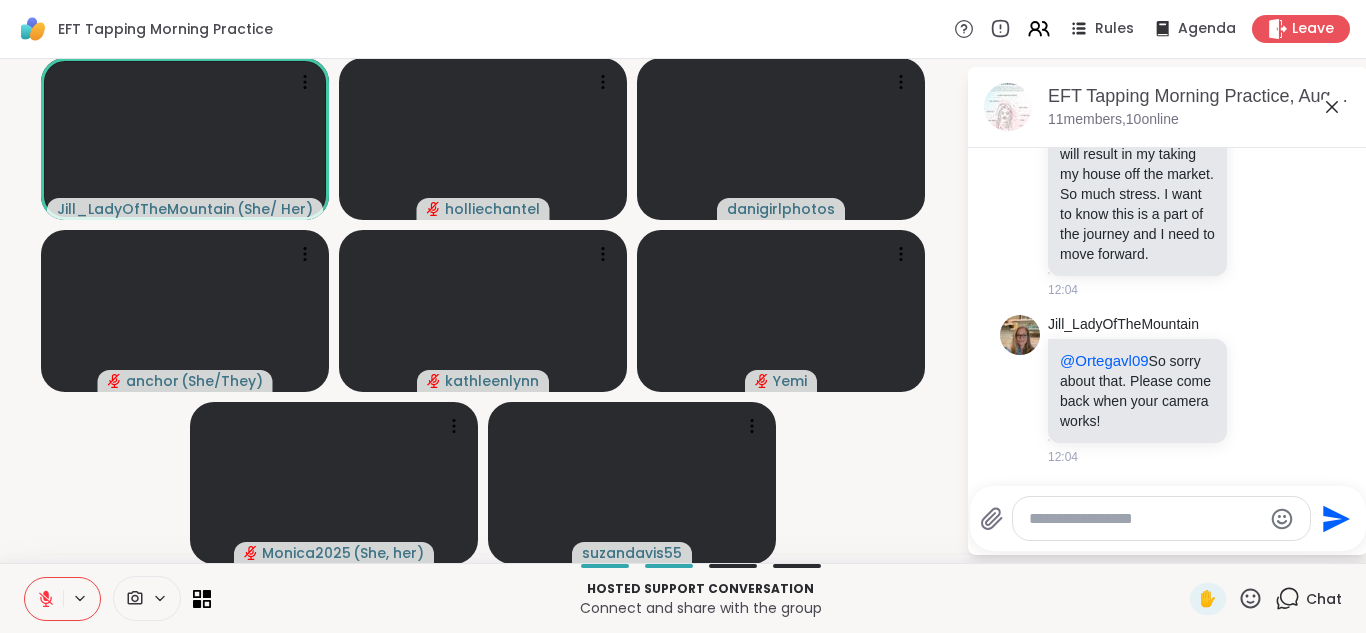 click 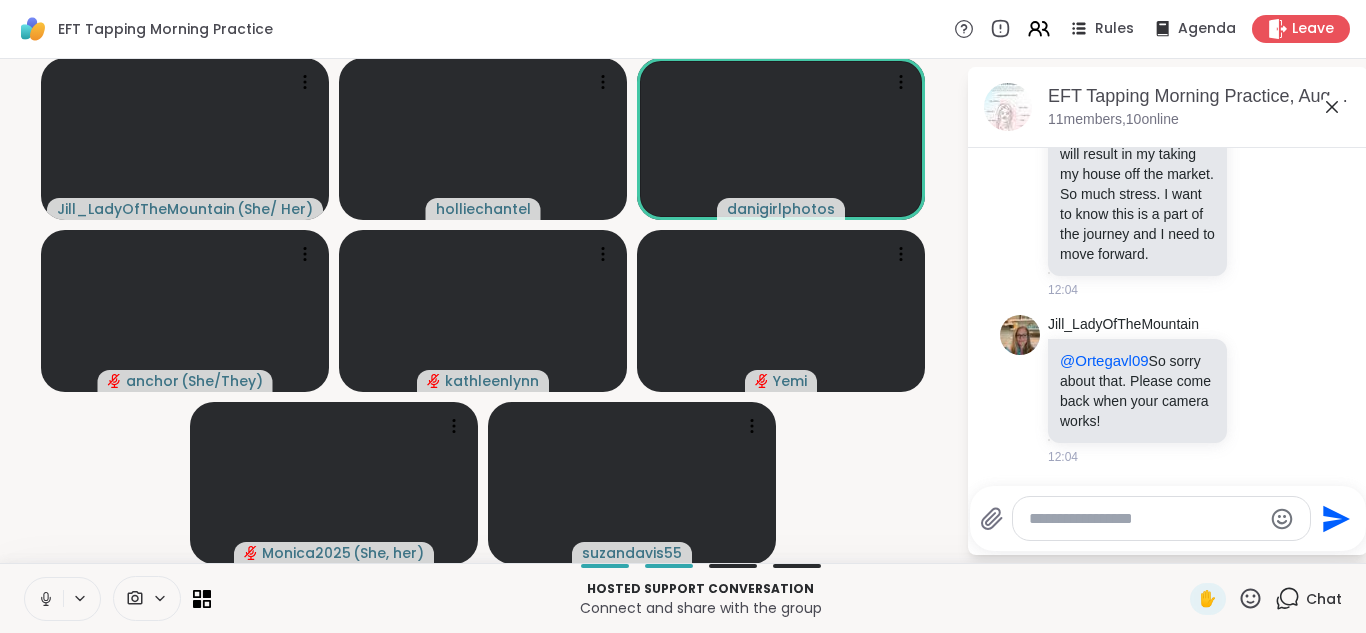 click 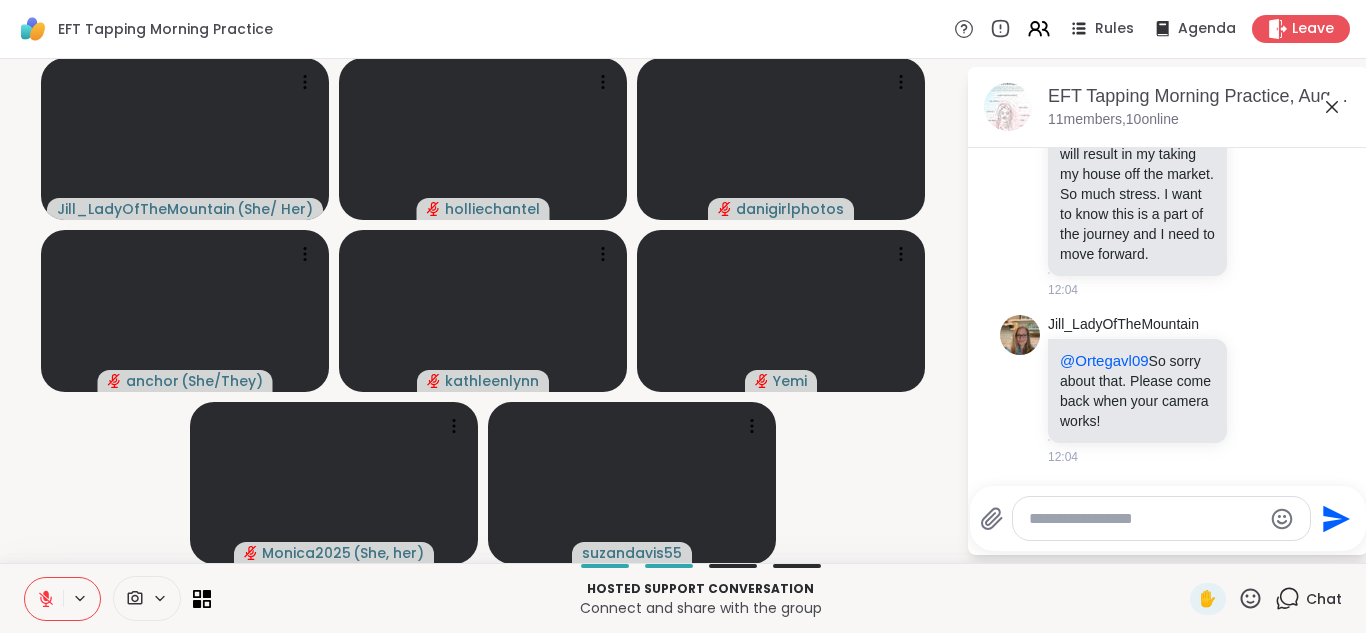 click 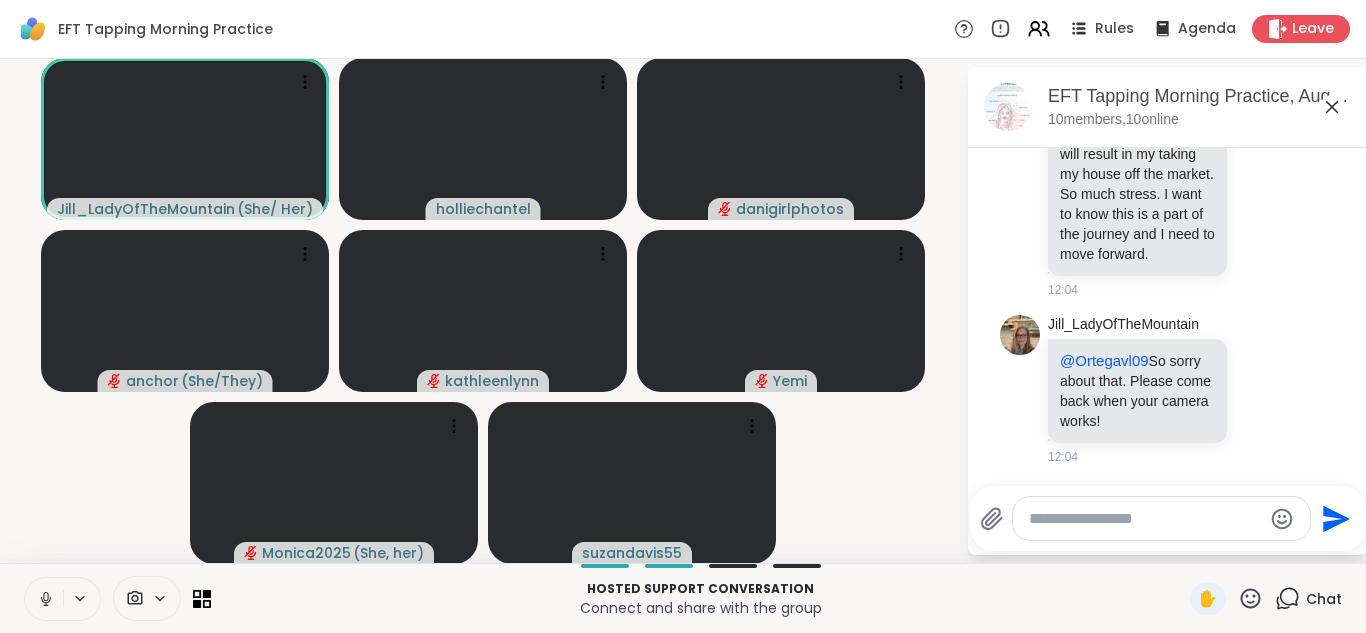 click 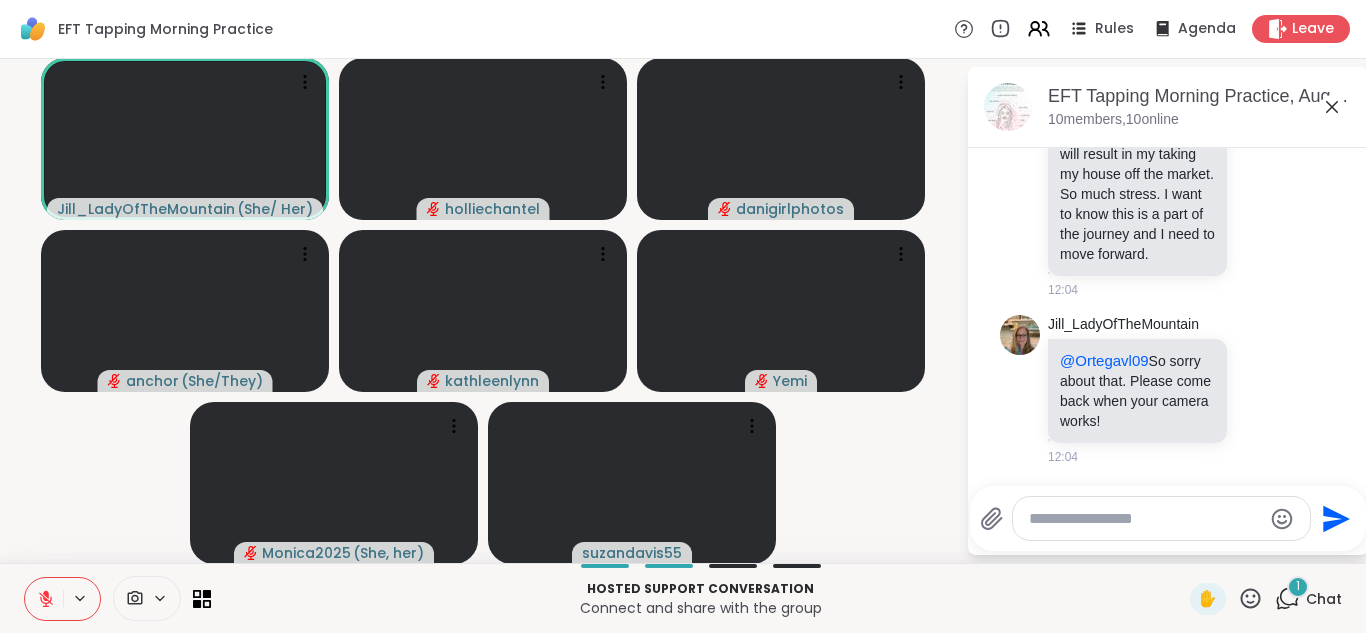 scroll, scrollTop: 1310, scrollLeft: 0, axis: vertical 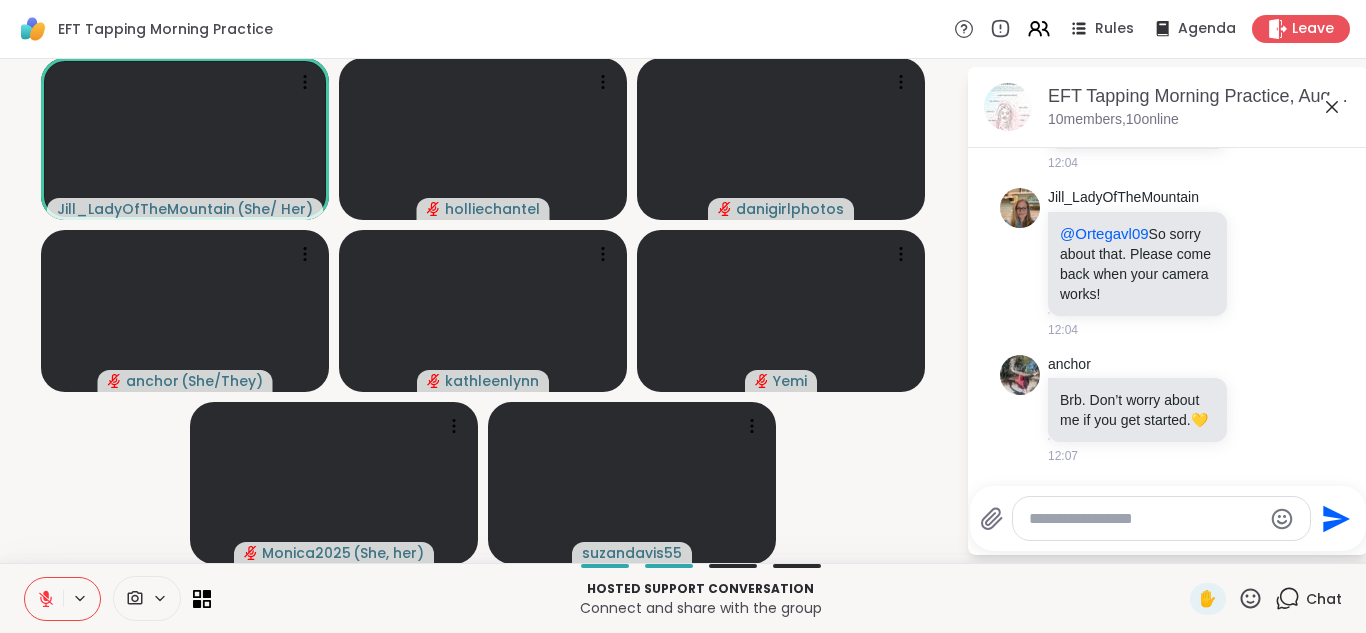 click 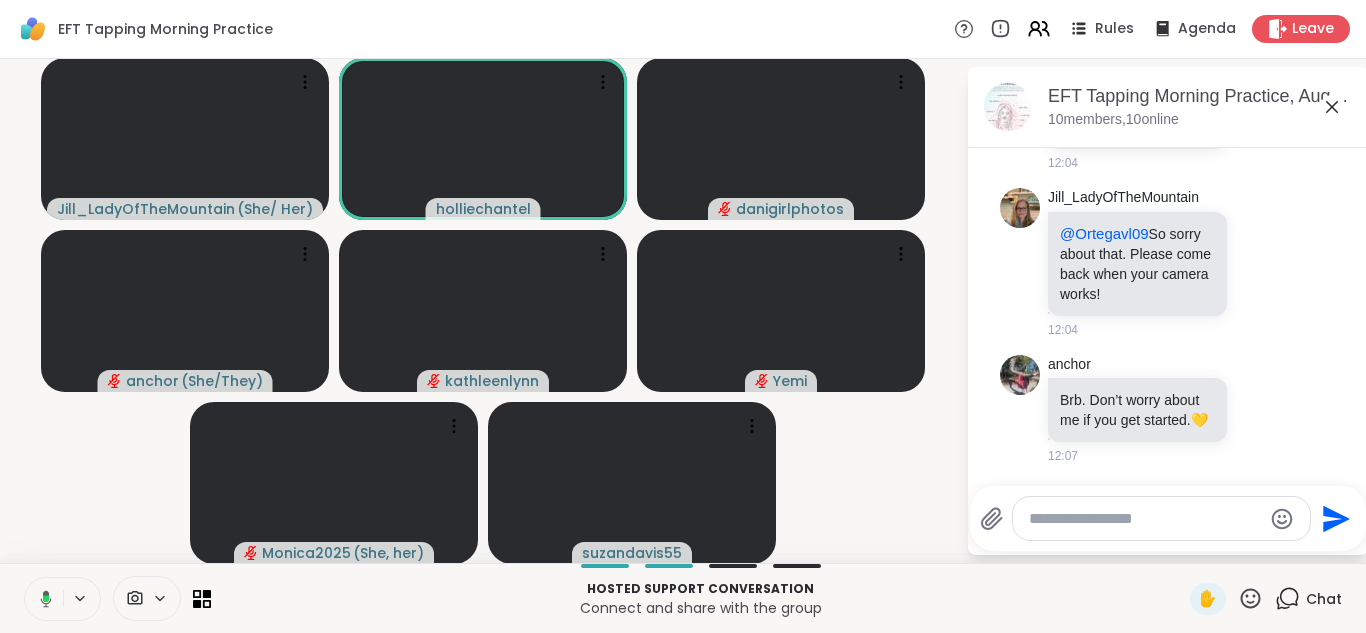 click 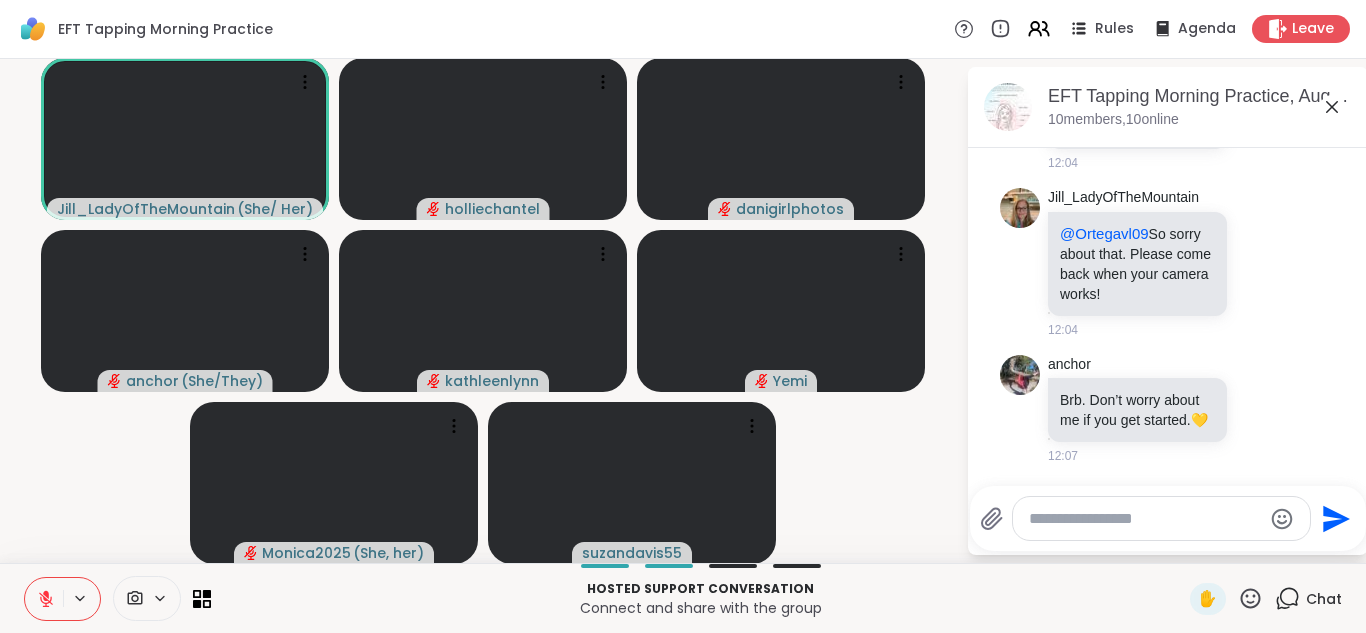 click on "[USERNAME] ( [PRONOUNS] ) [USERNAME] [USERNAME] [USERNAME] ( [PRONOUNS] ) [USERNAME] [USERNAME] [USERNAME] ( [PRONOUNS] ) [USERNAME]" at bounding box center (483, 311) 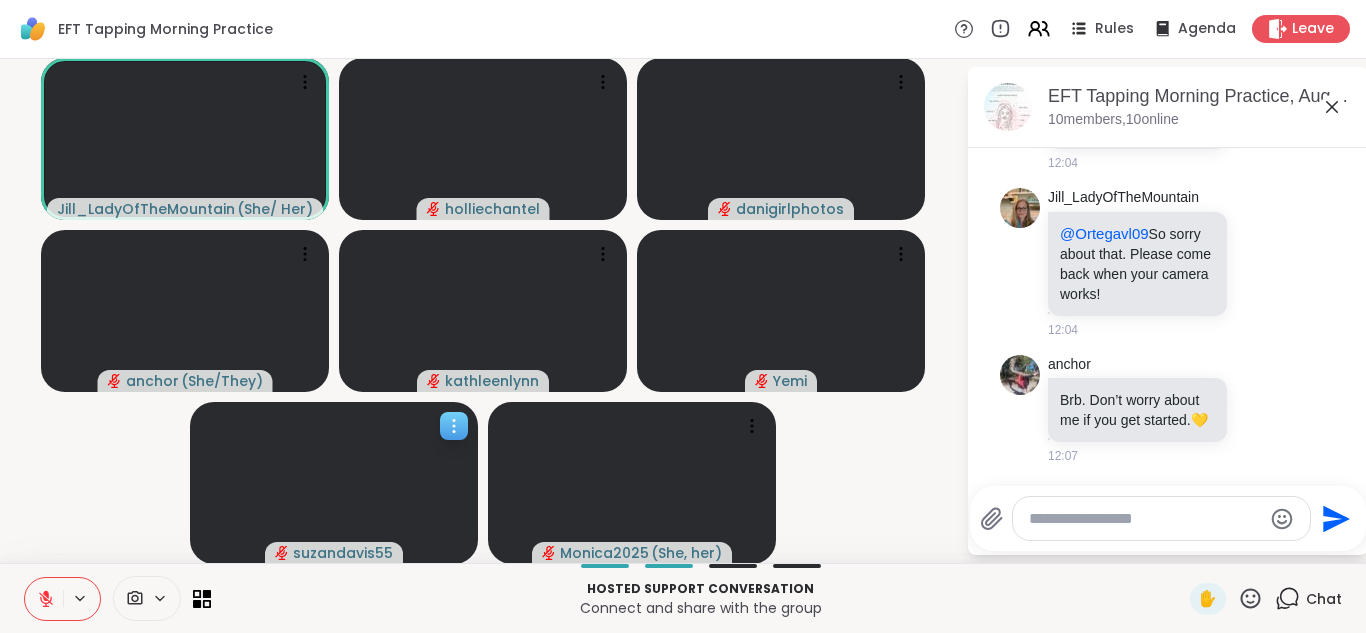 click at bounding box center [334, 483] 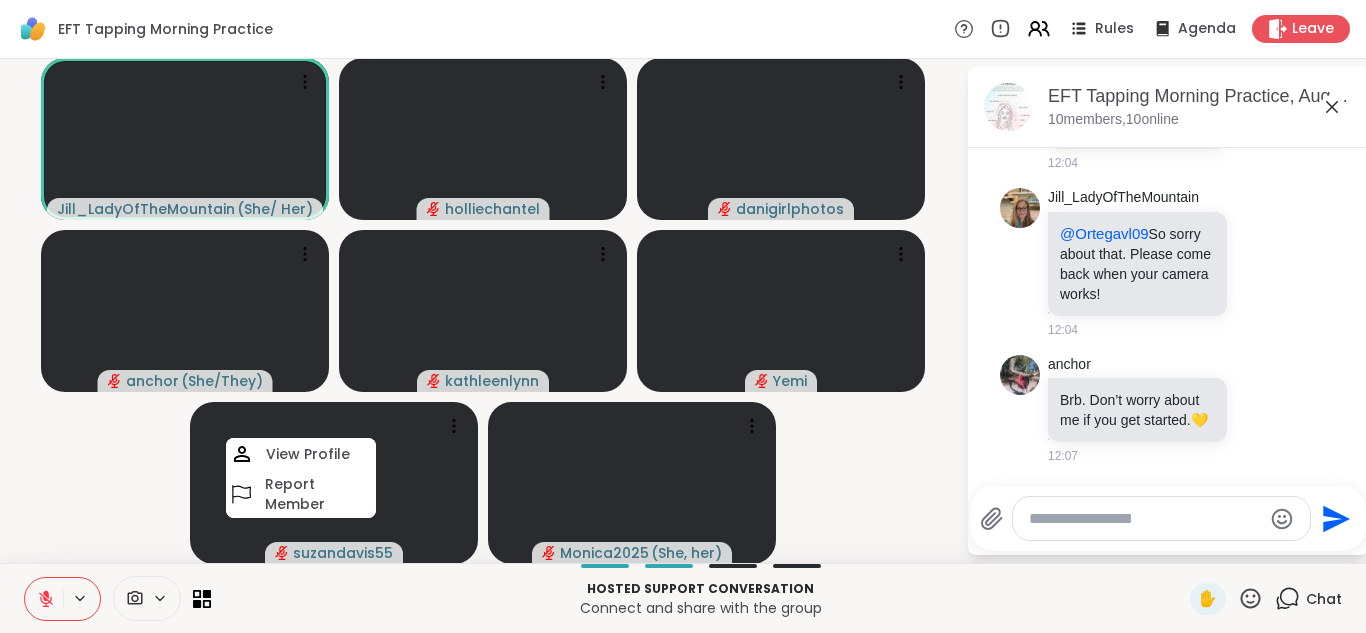 click at bounding box center [1145, 519] 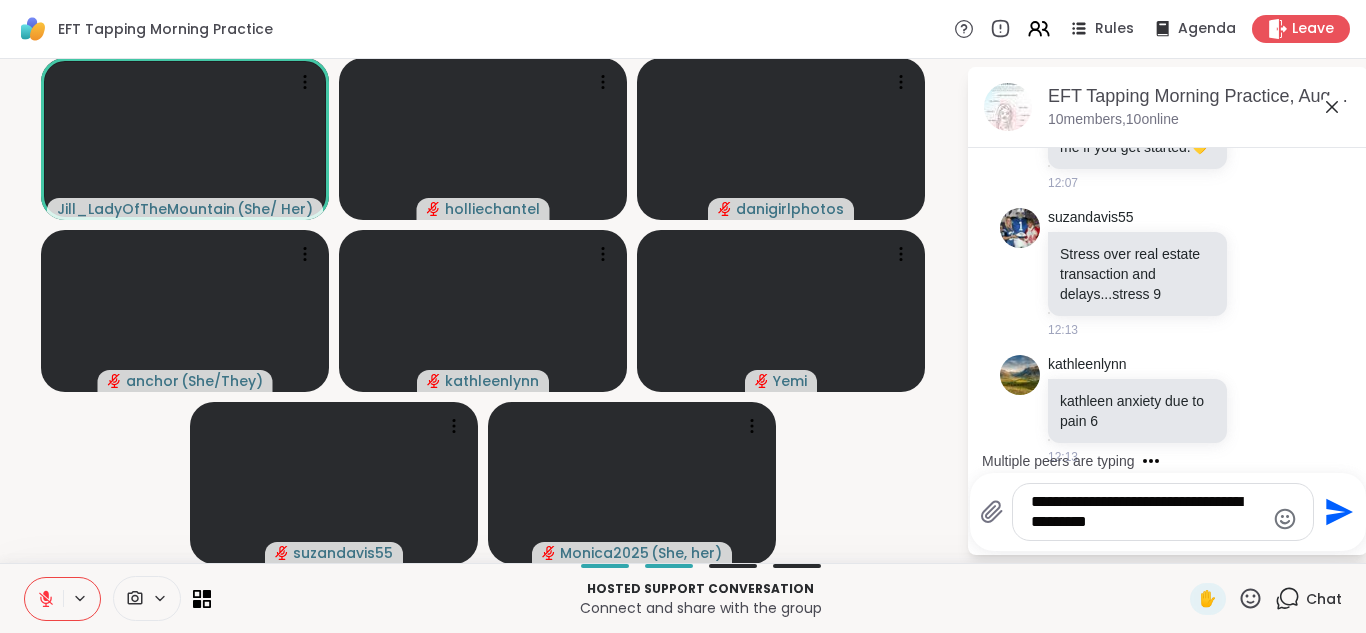 scroll, scrollTop: 1742, scrollLeft: 0, axis: vertical 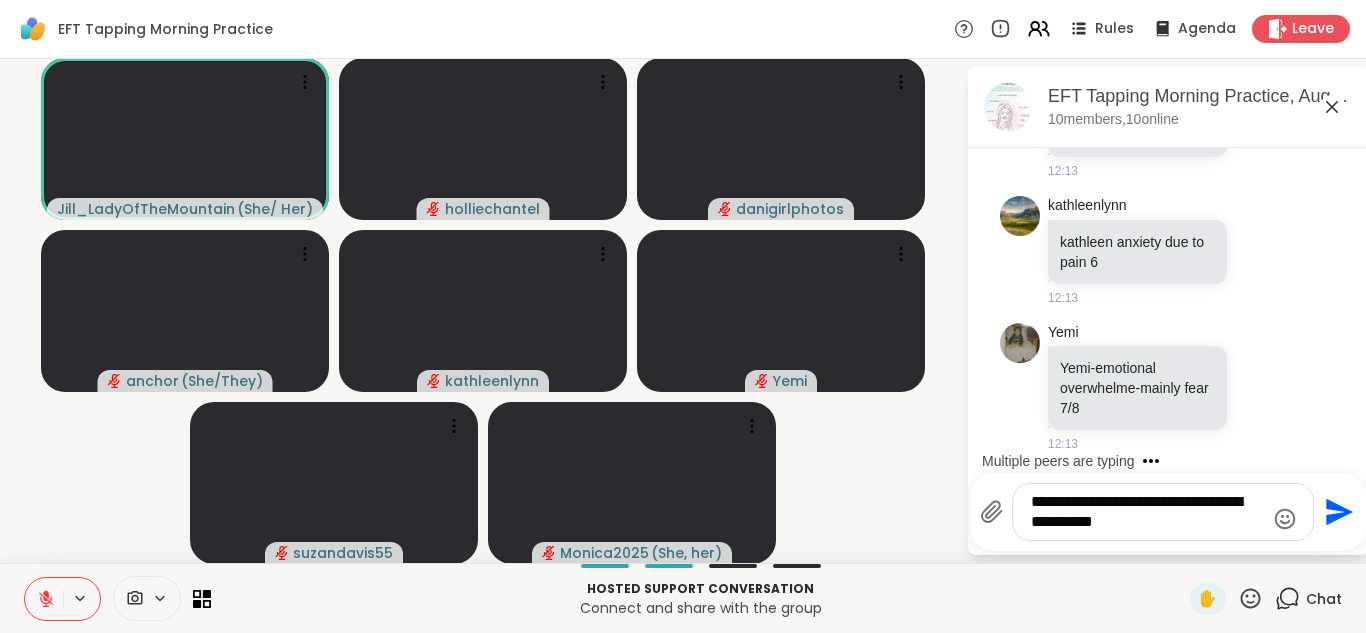 type on "**********" 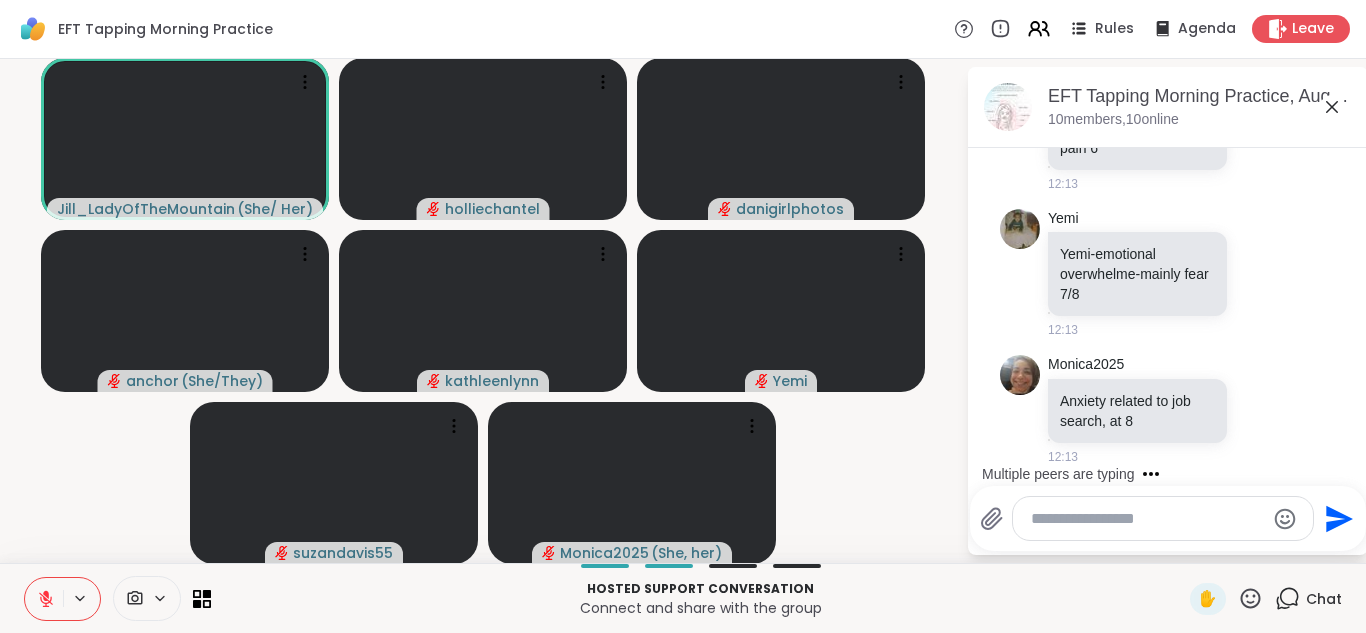 scroll, scrollTop: 2003, scrollLeft: 0, axis: vertical 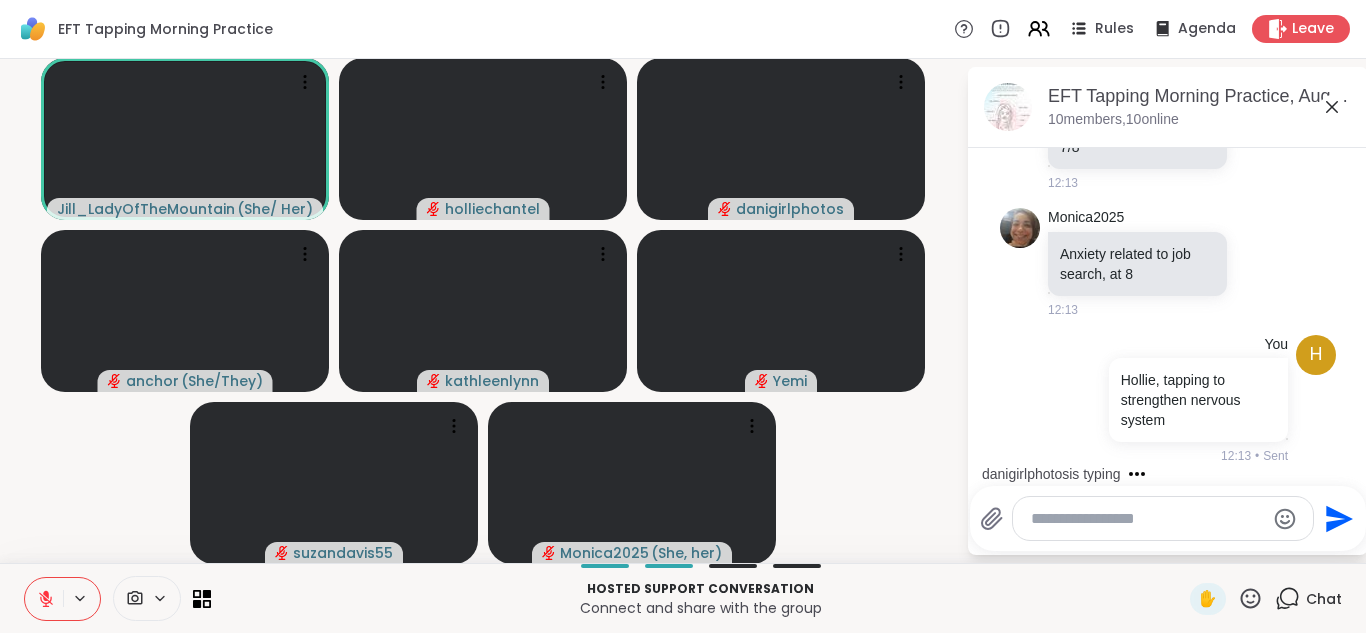 click at bounding box center (1147, 519) 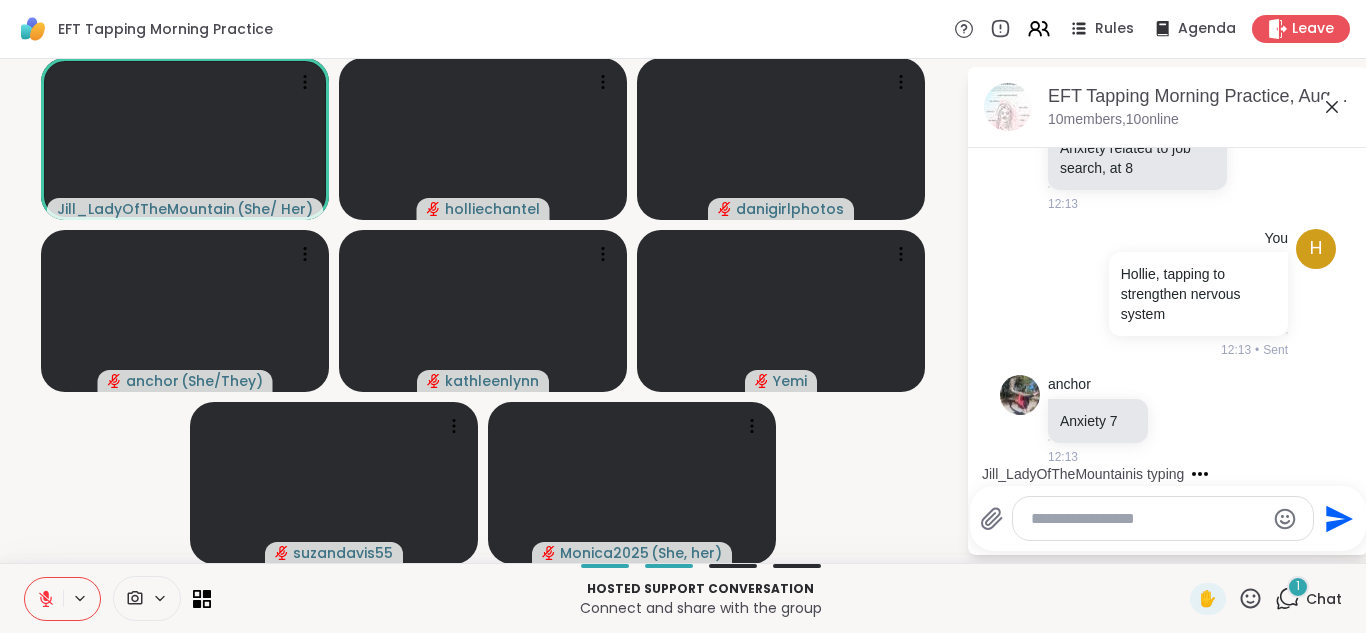 scroll, scrollTop: 2236, scrollLeft: 0, axis: vertical 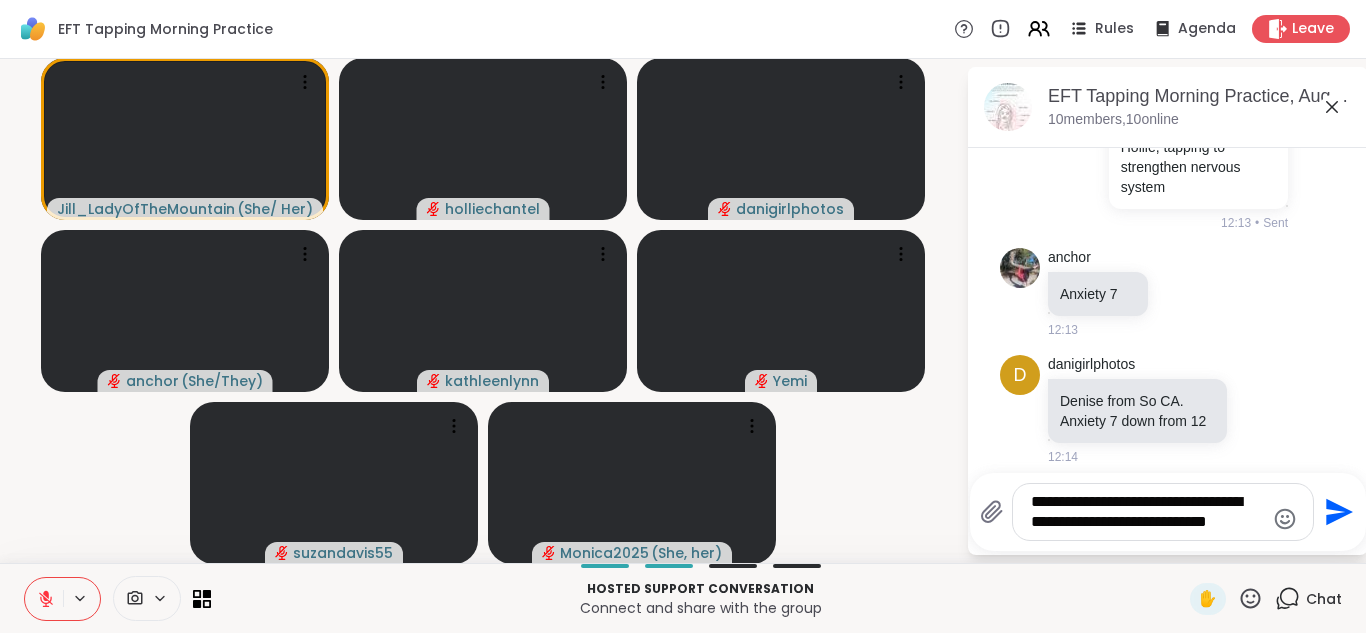 type on "**********" 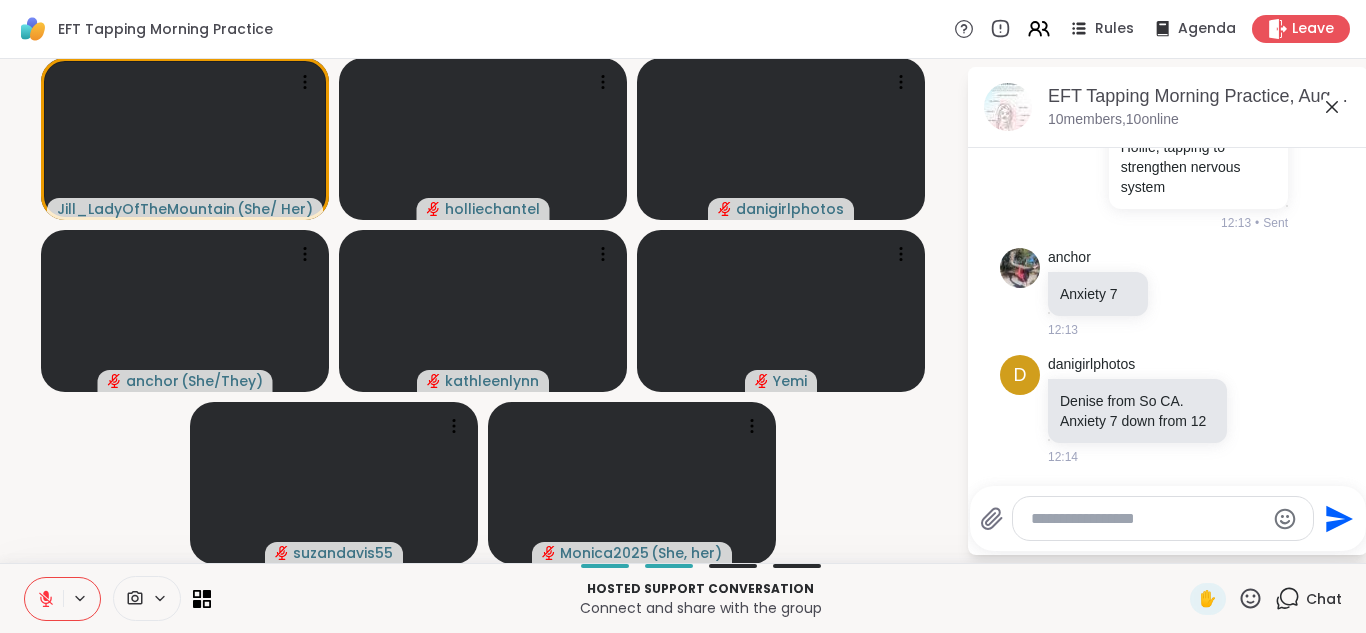 type on "*" 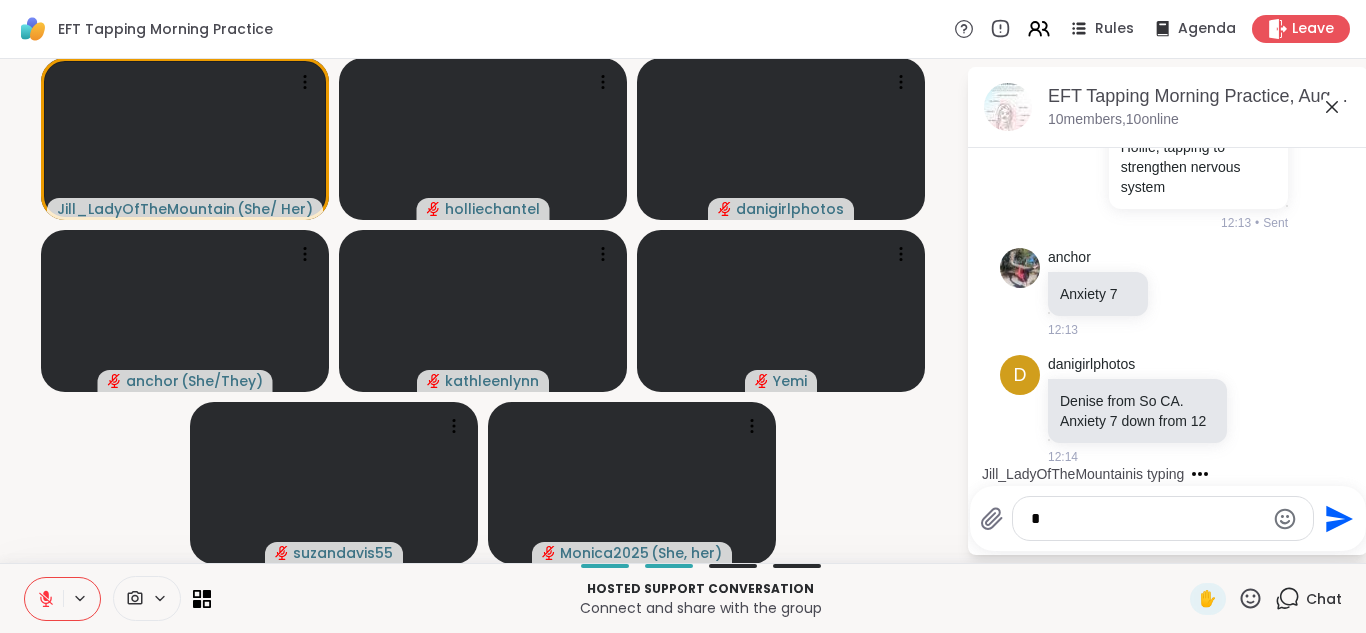 scroll, scrollTop: 2382, scrollLeft: 0, axis: vertical 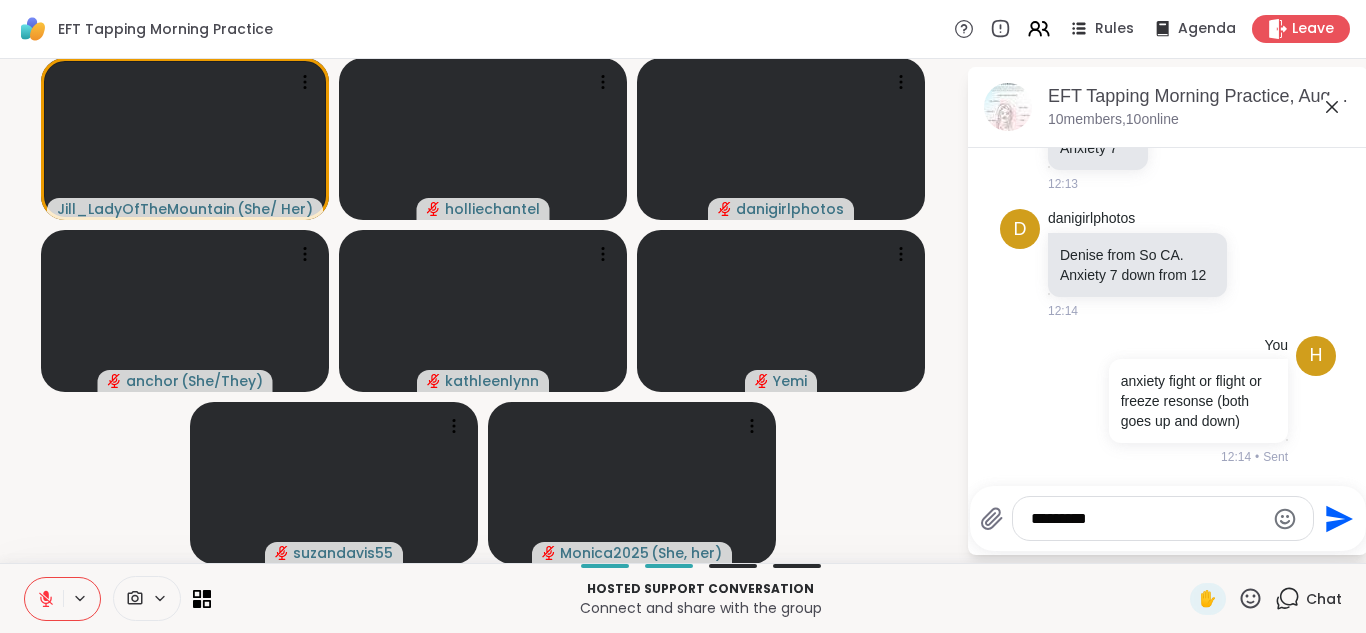 type on "**********" 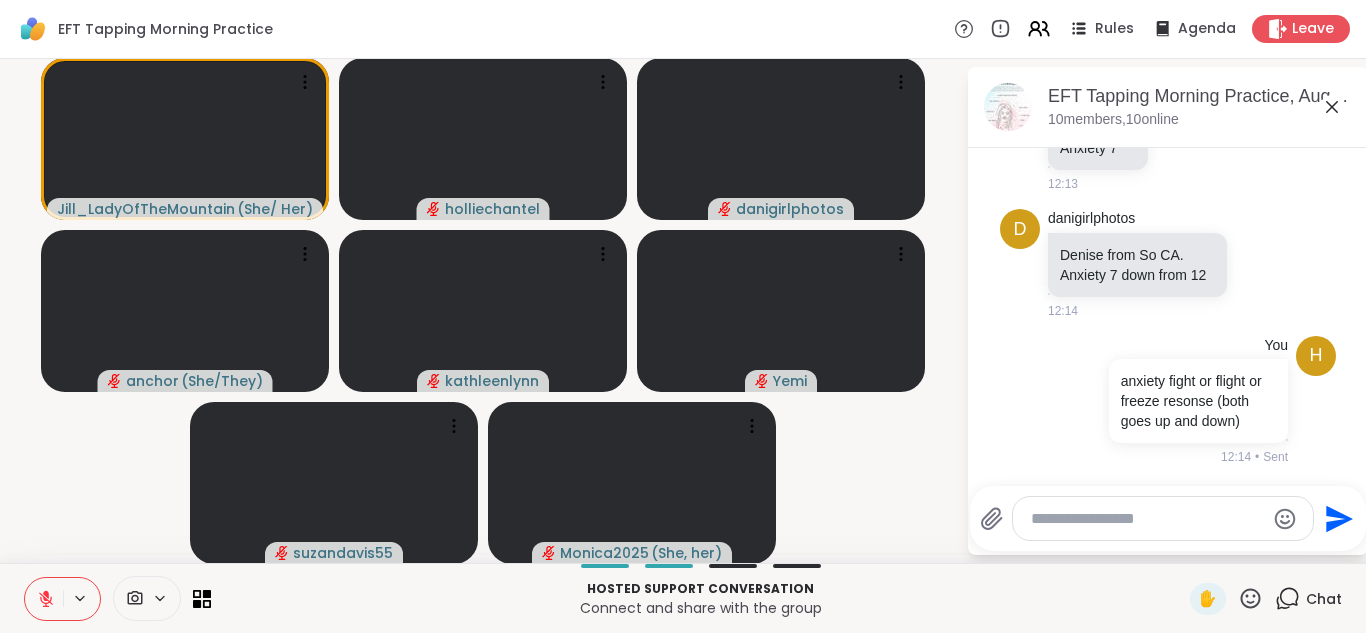 scroll, scrollTop: 2489, scrollLeft: 0, axis: vertical 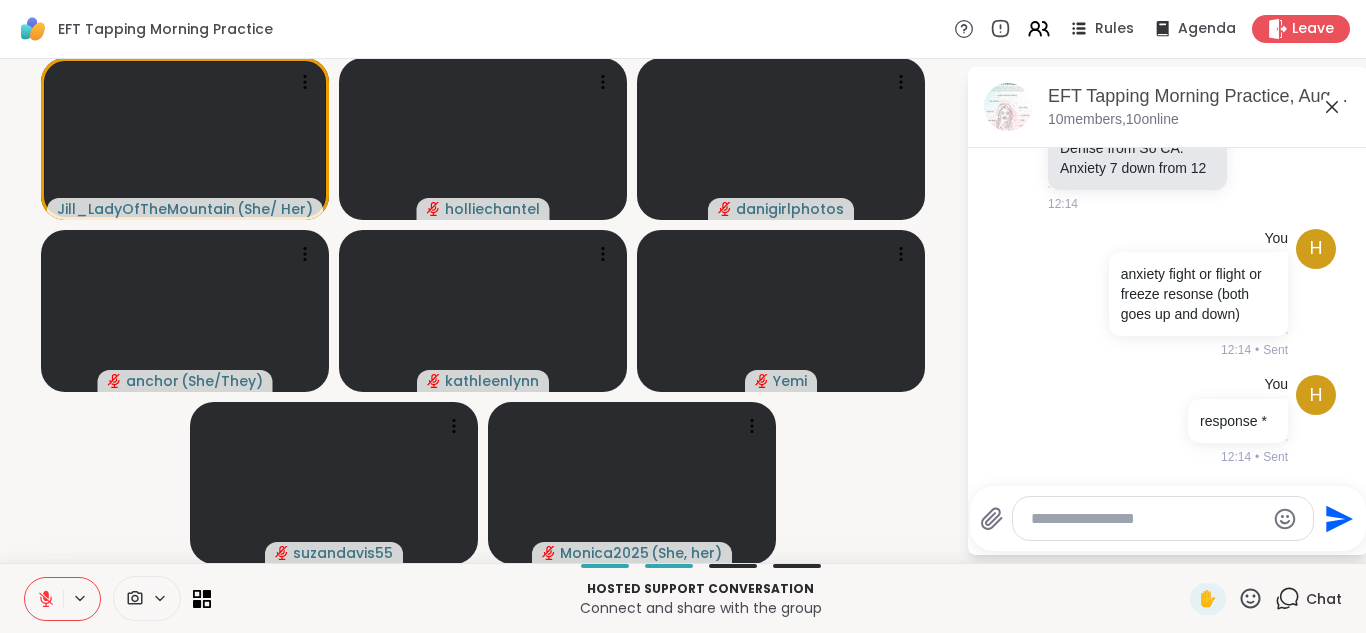 click at bounding box center (1147, 519) 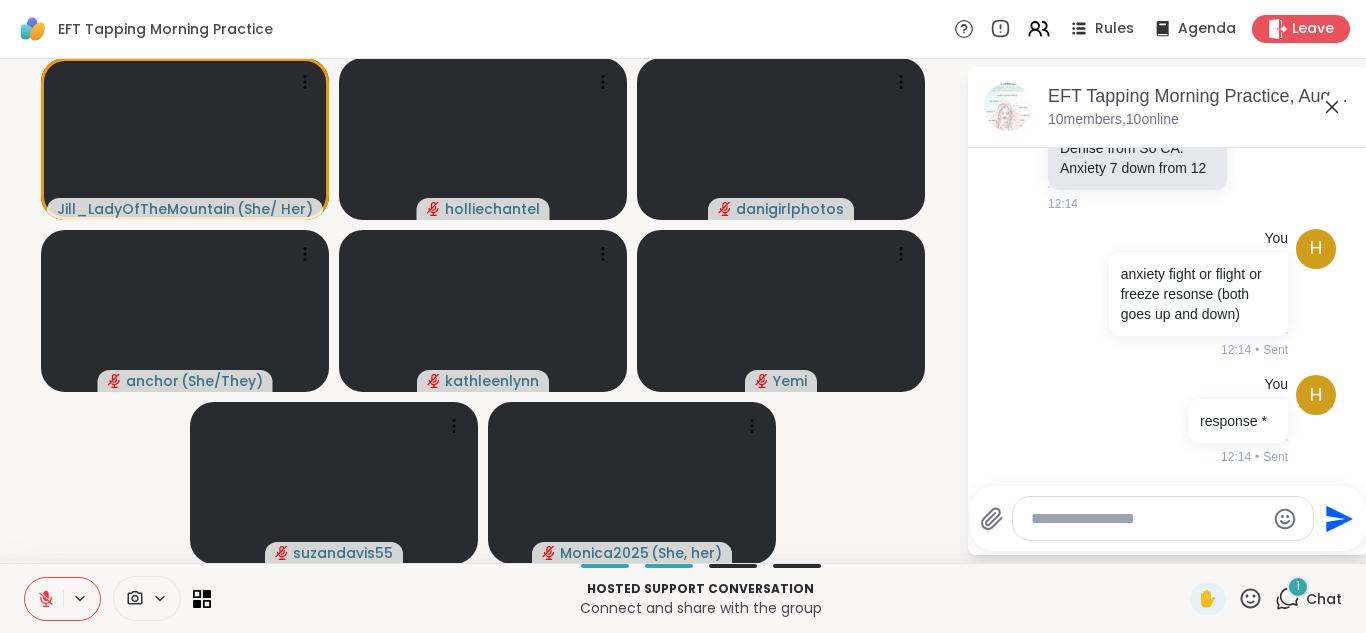 scroll, scrollTop: 2636, scrollLeft: 0, axis: vertical 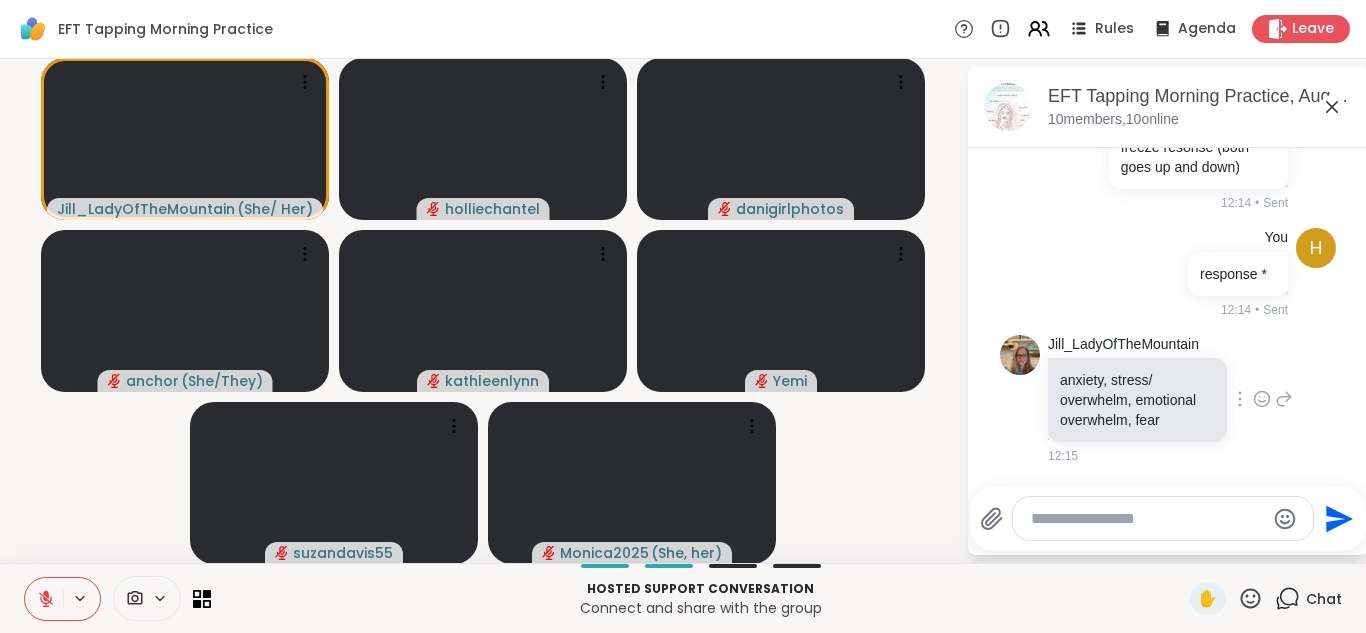click 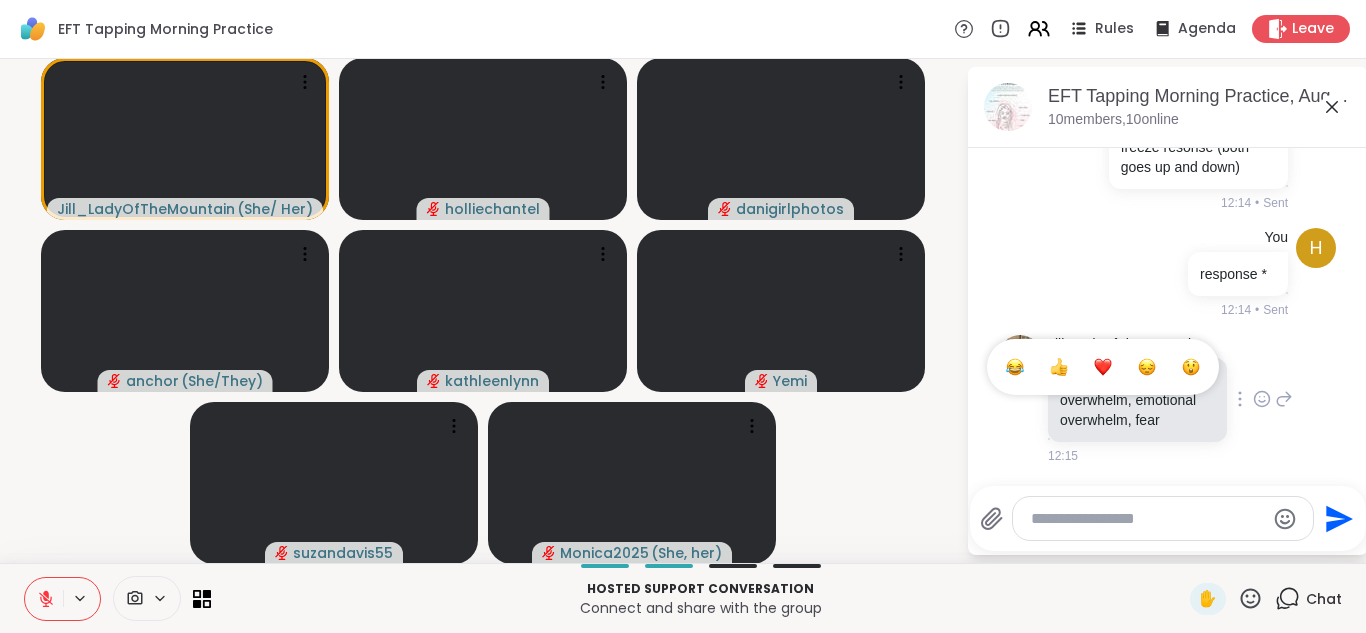 click at bounding box center (1103, 367) 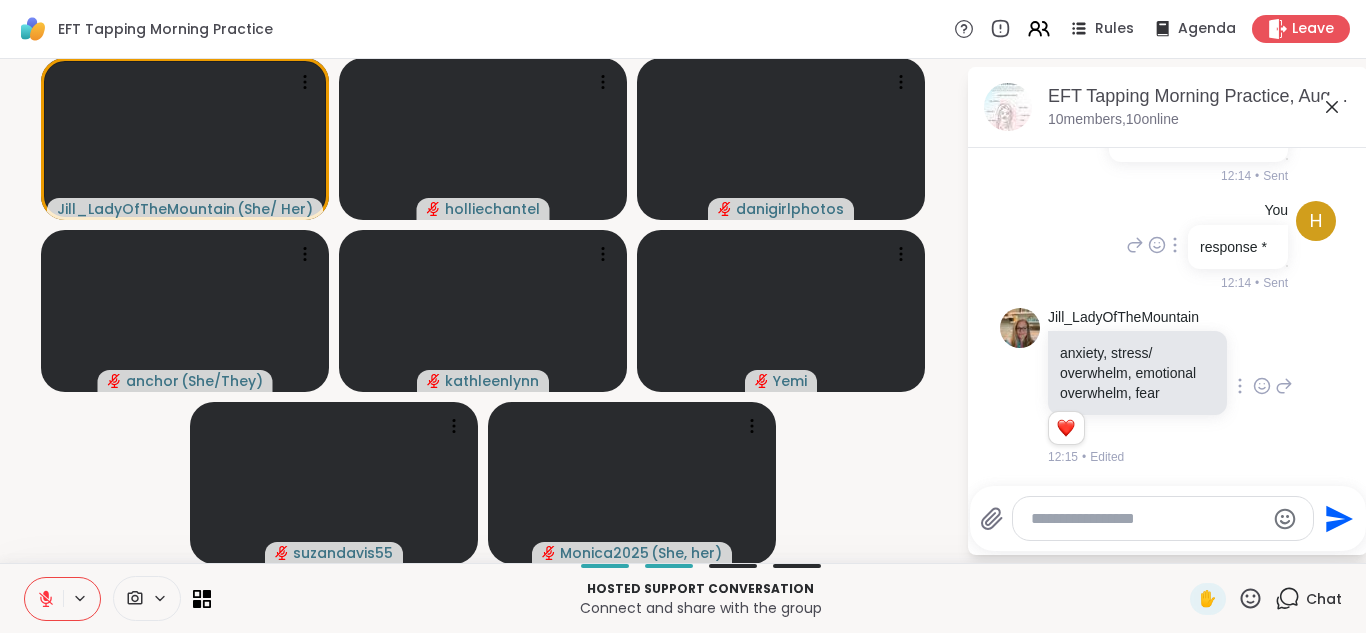 scroll, scrollTop: 2664, scrollLeft: 0, axis: vertical 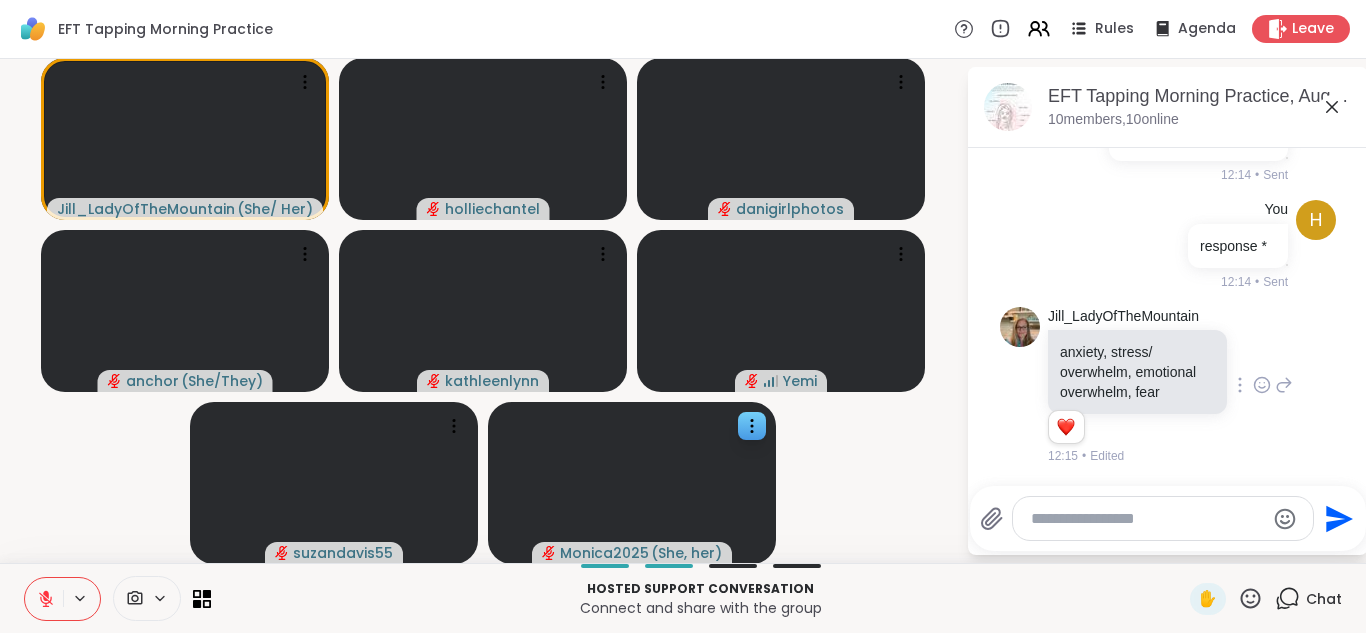 click at bounding box center [632, 483] 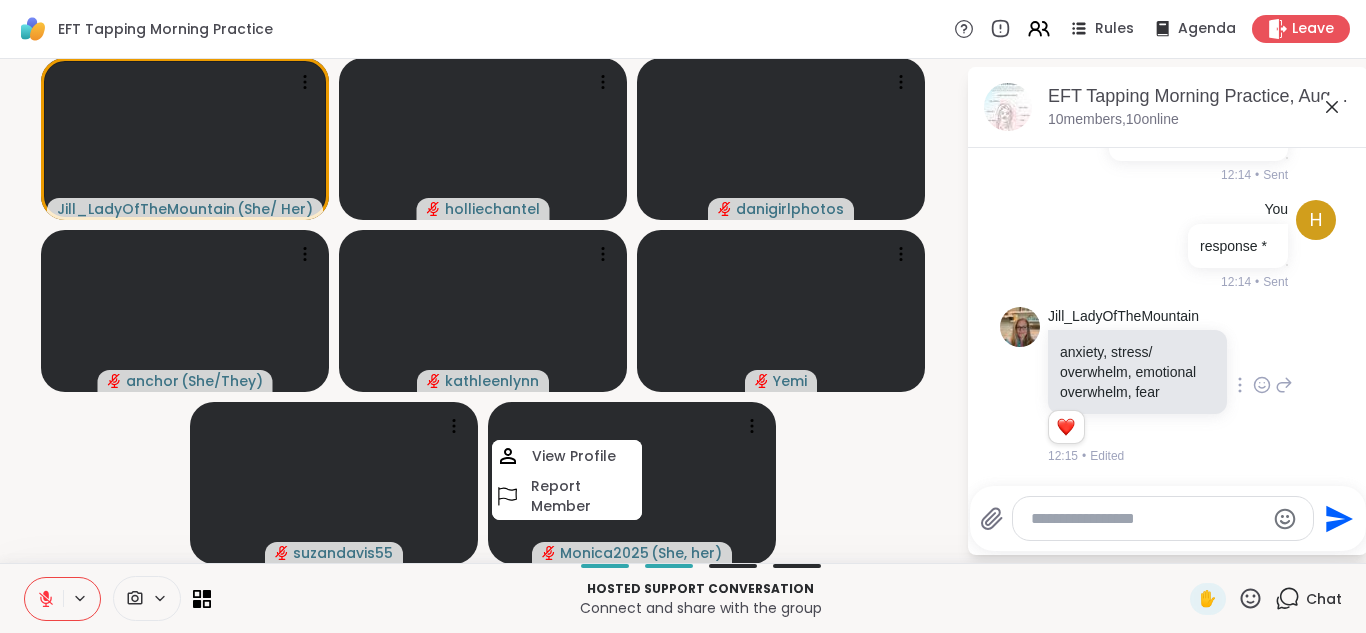 click at bounding box center (1147, 519) 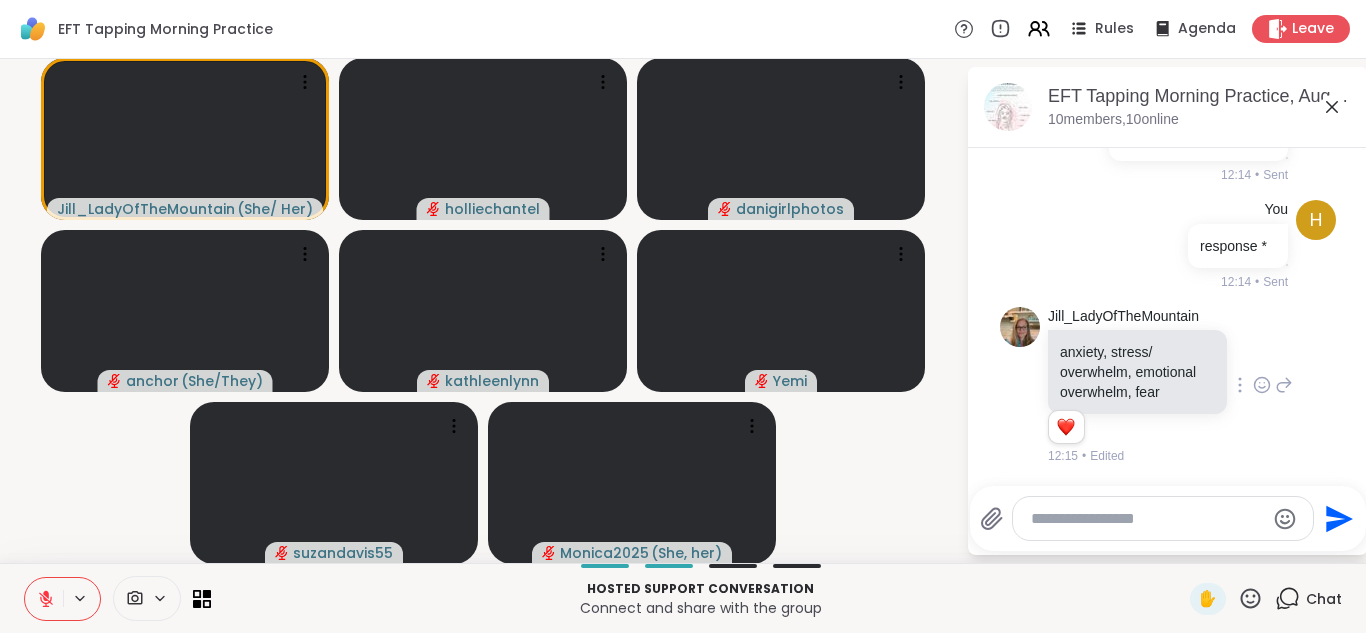 click on "[USERNAME] ( [PRONOUNS] ) [USERNAME] [USERNAME] [USERNAME] ( [PRONOUNS] ) [USERNAME] [USERNAME] [USERNAME] ( [PRONOUNS] )" at bounding box center [483, 311] 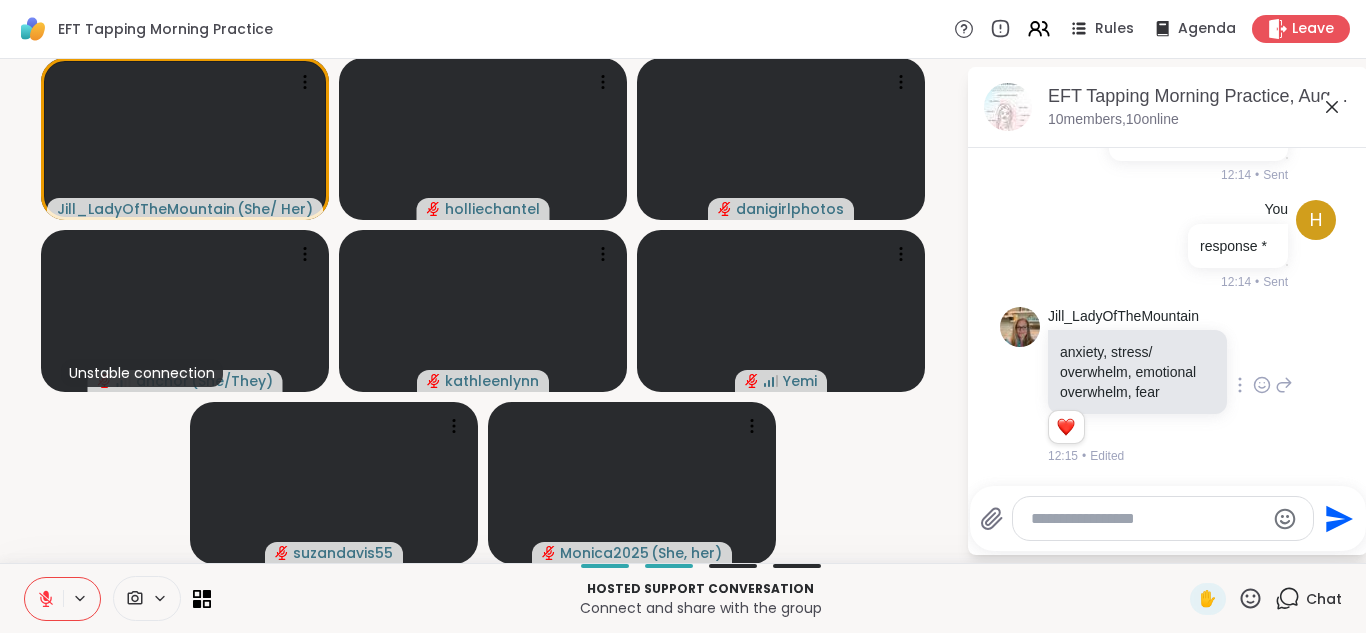 click at bounding box center (1163, 518) 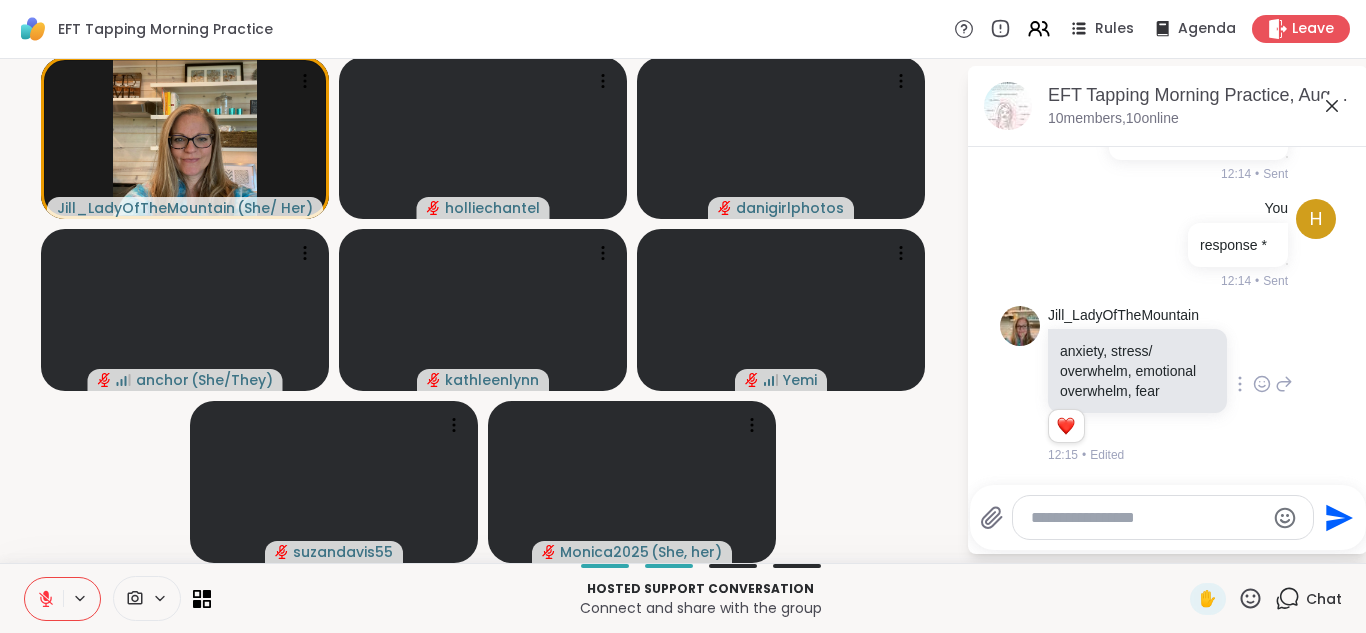 click at bounding box center [1147, 518] 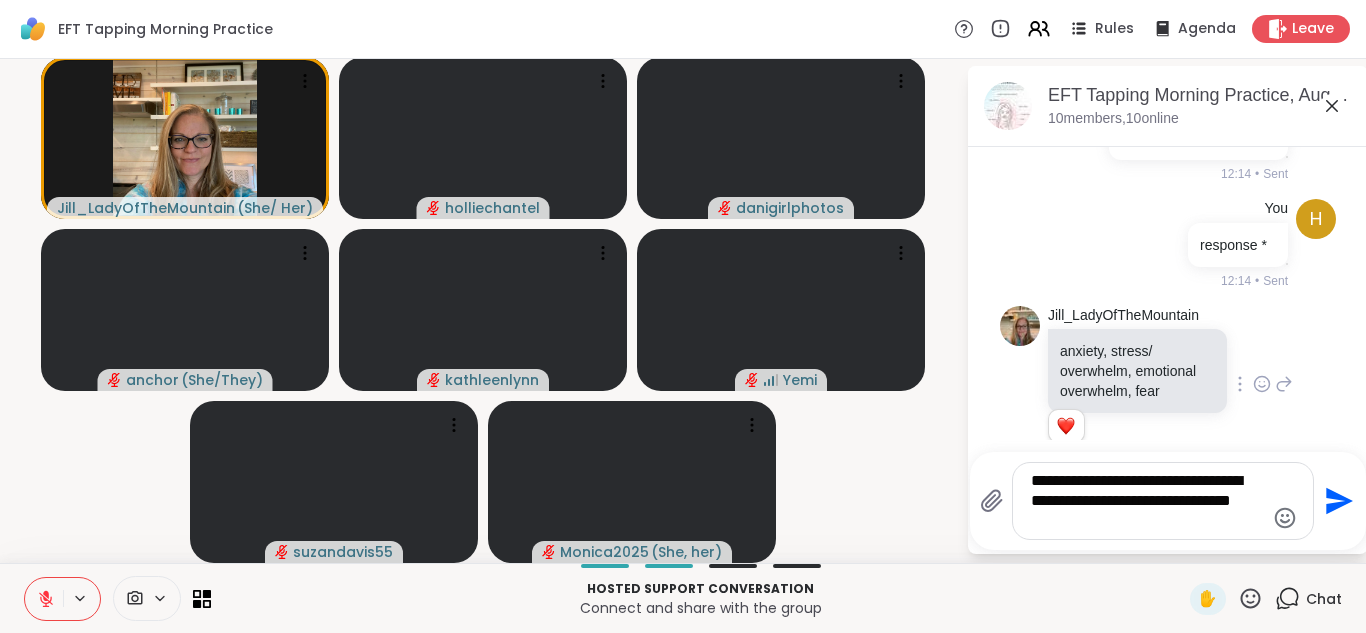 type on "**********" 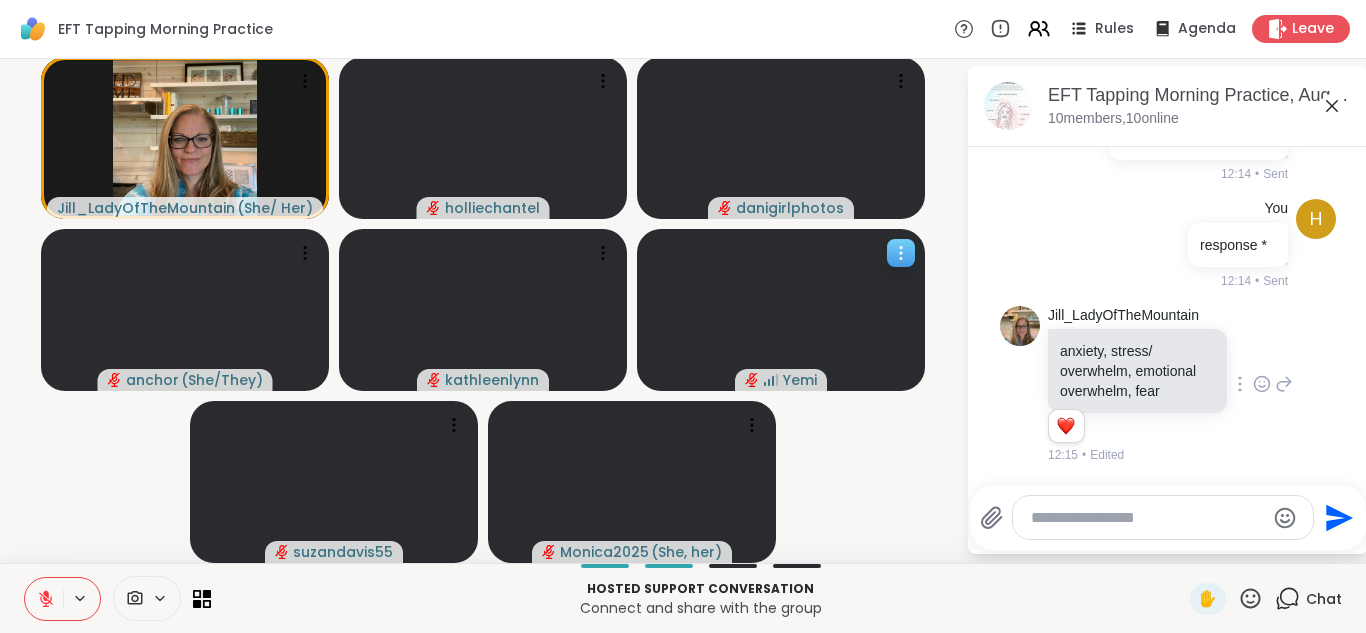 scroll, scrollTop: 2811, scrollLeft: 0, axis: vertical 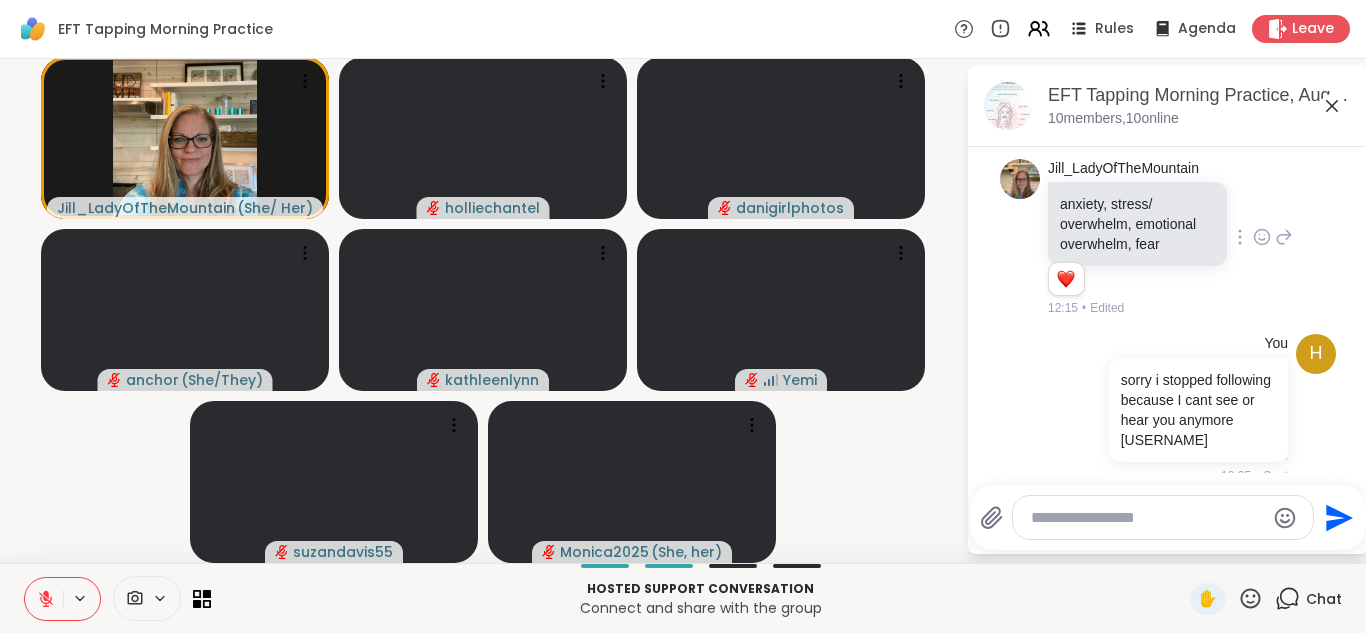 click on "[USERNAME] ( [PRONOUNS] ) [USERNAME] [USERNAME] [USERNAME] ( [PRONOUNS] ) [USERNAME] [USERNAME] [USERNAME] ( [PRONOUNS] )" at bounding box center [483, 310] 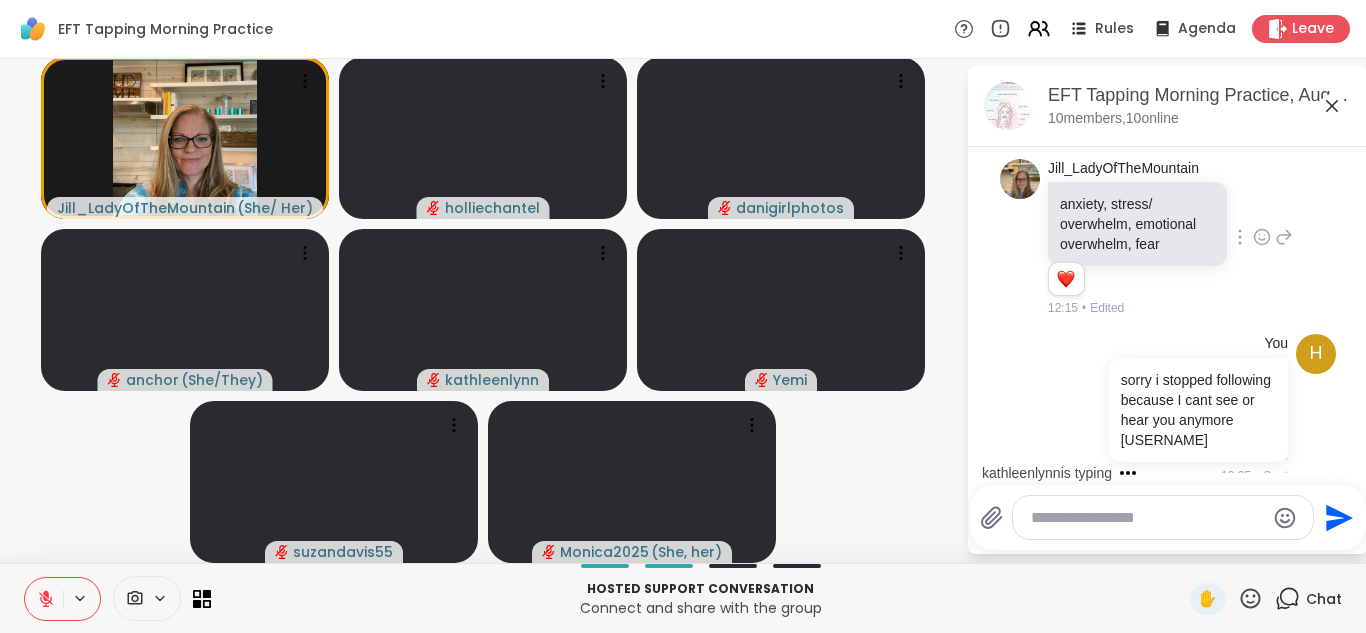 click on "Hosted support conversation" at bounding box center (700, 589) 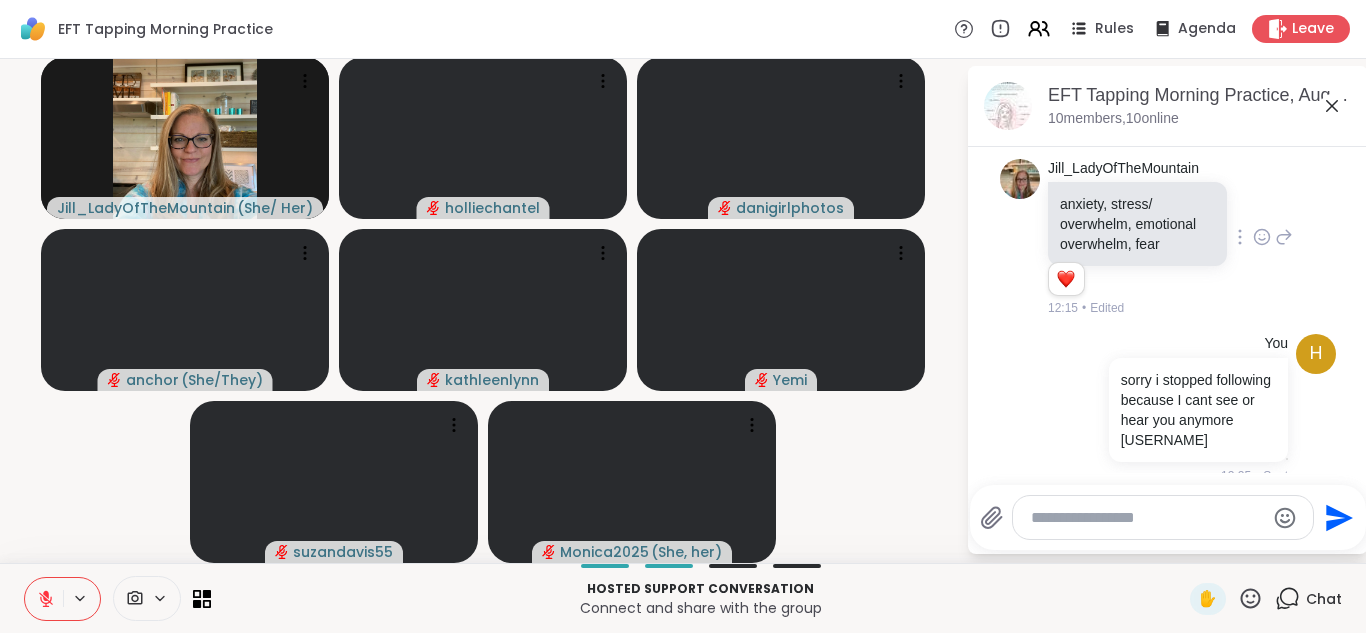 click at bounding box center (1147, 518) 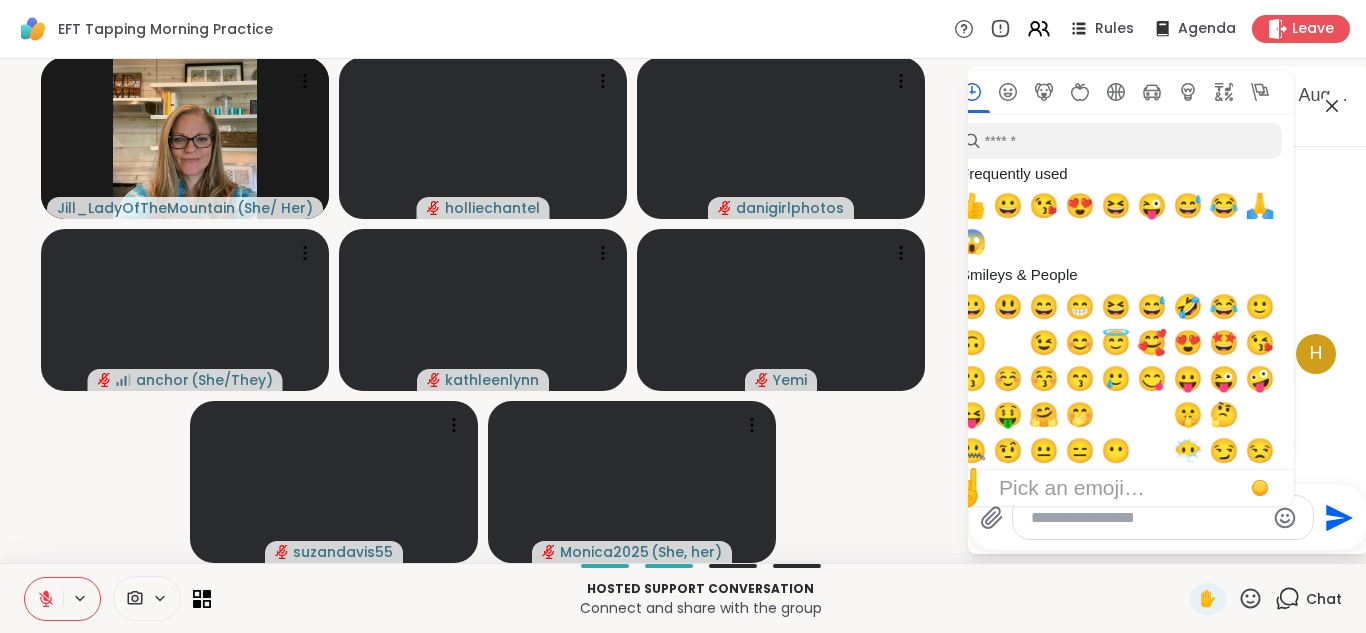 click at bounding box center (1163, 517) 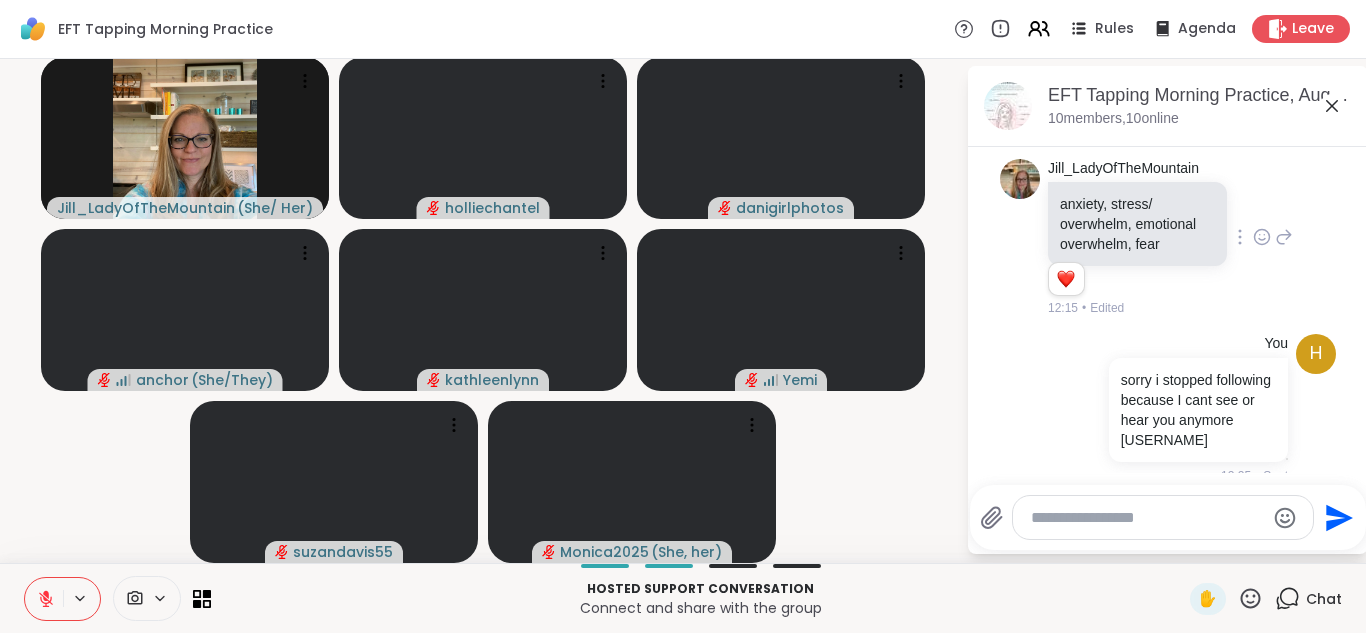 click on "Hosted support conversation" at bounding box center [700, 589] 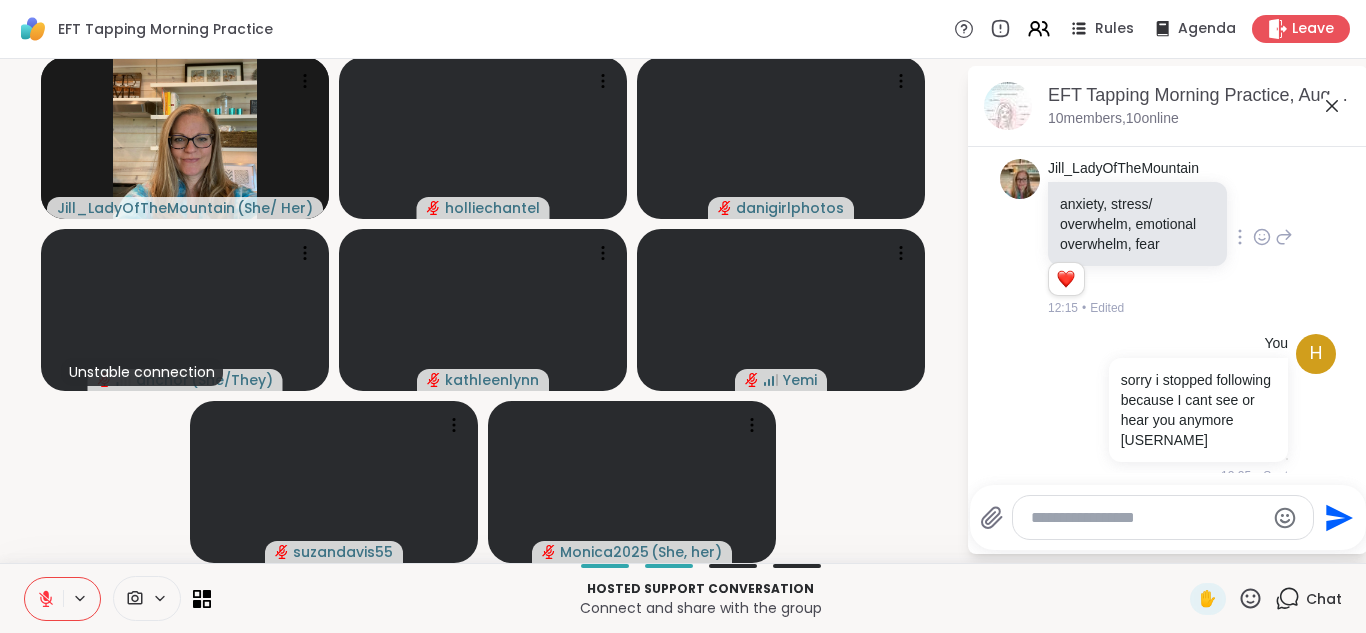 click on "[USERNAME] ( [PRONOUNS] ) [USERNAME] [USERNAME] [USERNAME] [USERNAME] ( [PRONOUNS] ) [USERNAME] [USERNAME] [USERNAME] ( [PRONOUNS] )" at bounding box center (483, 310) 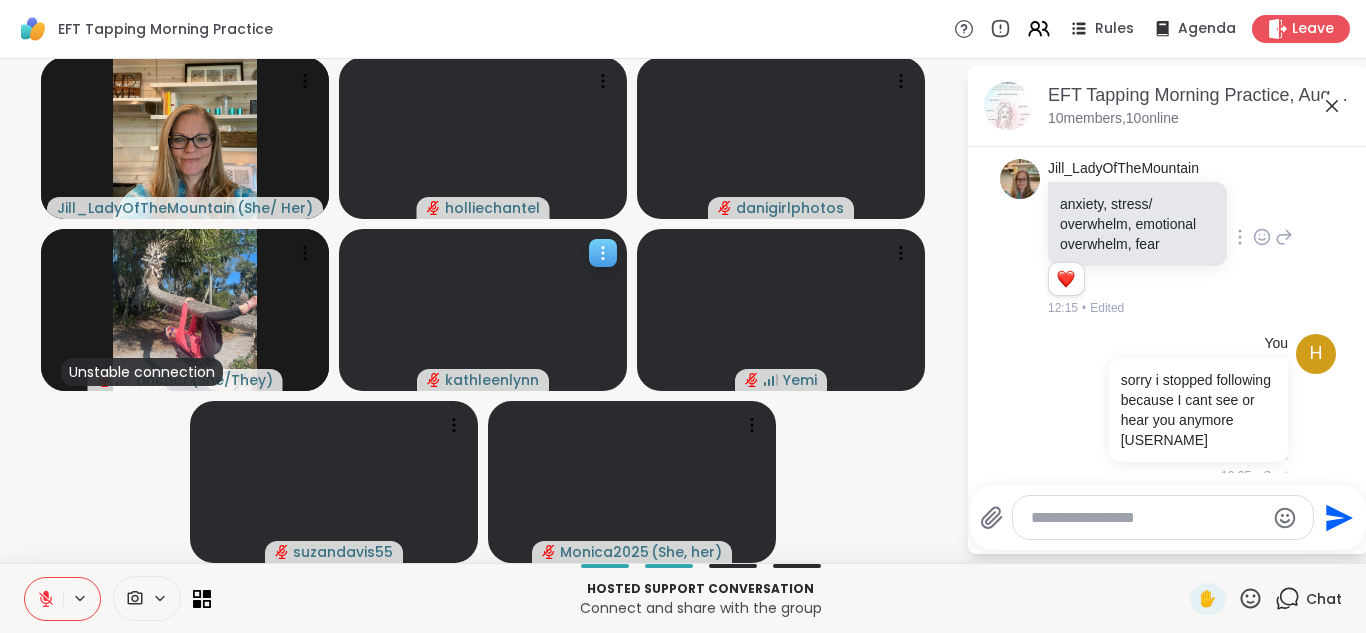 click at bounding box center [483, 310] 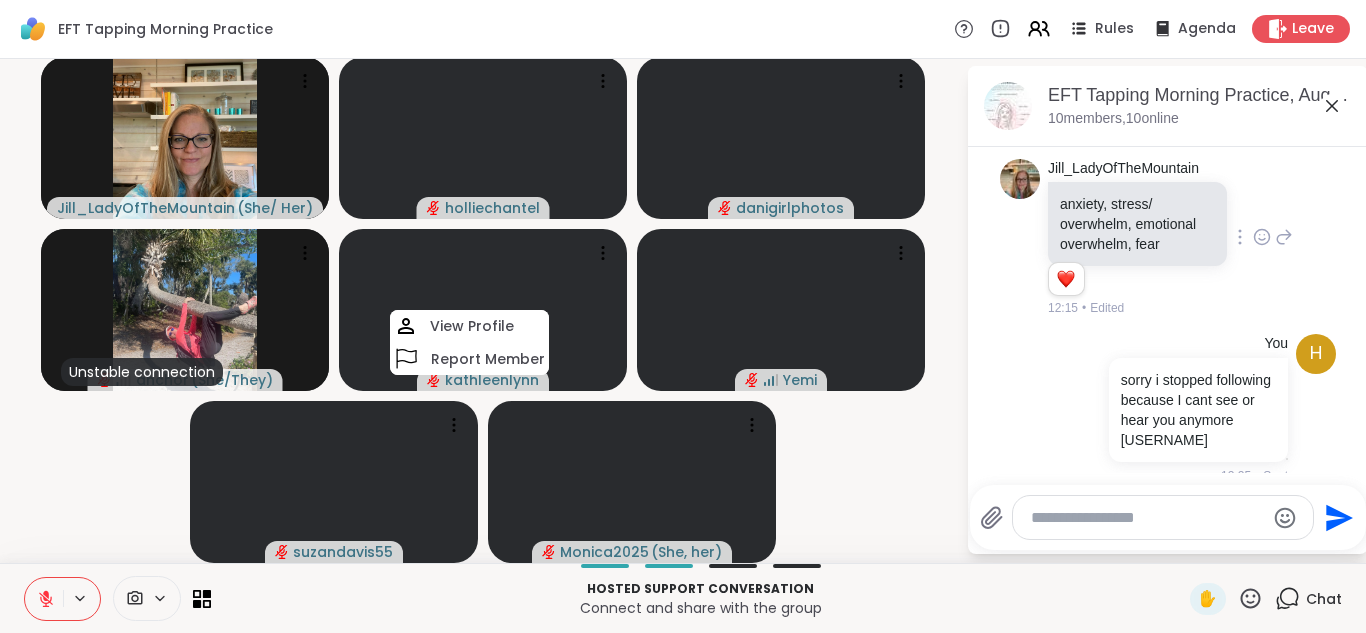 click at bounding box center (1147, 518) 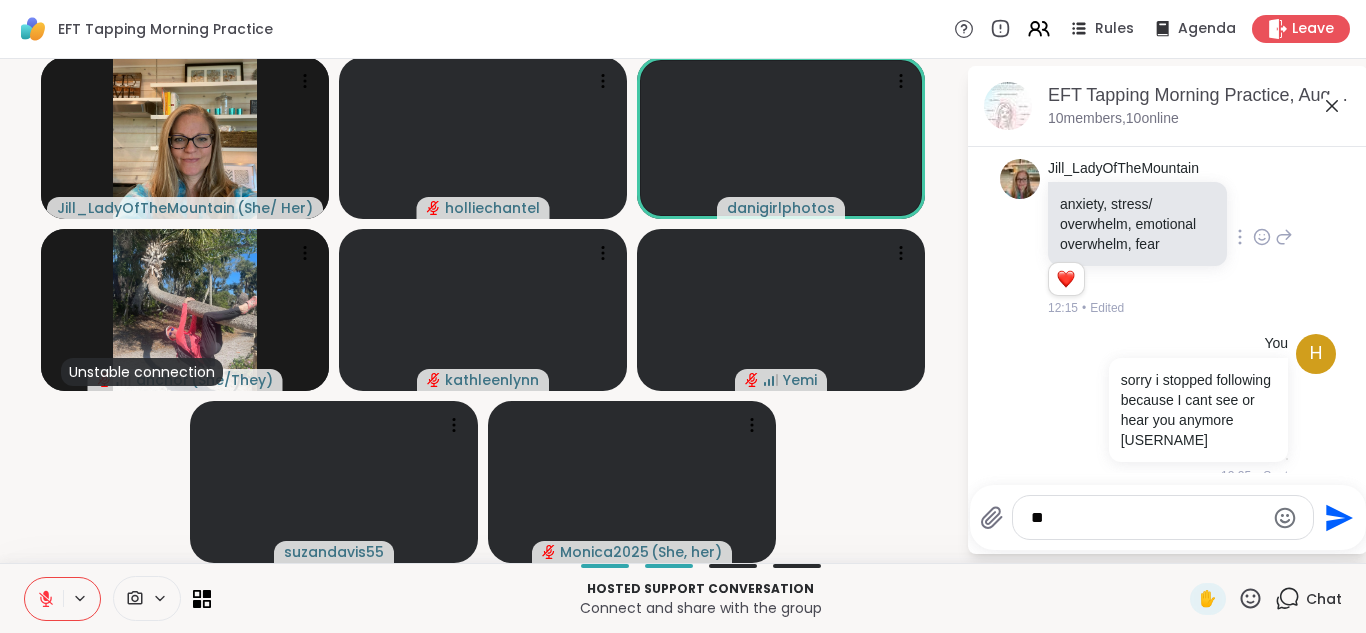 type on "*" 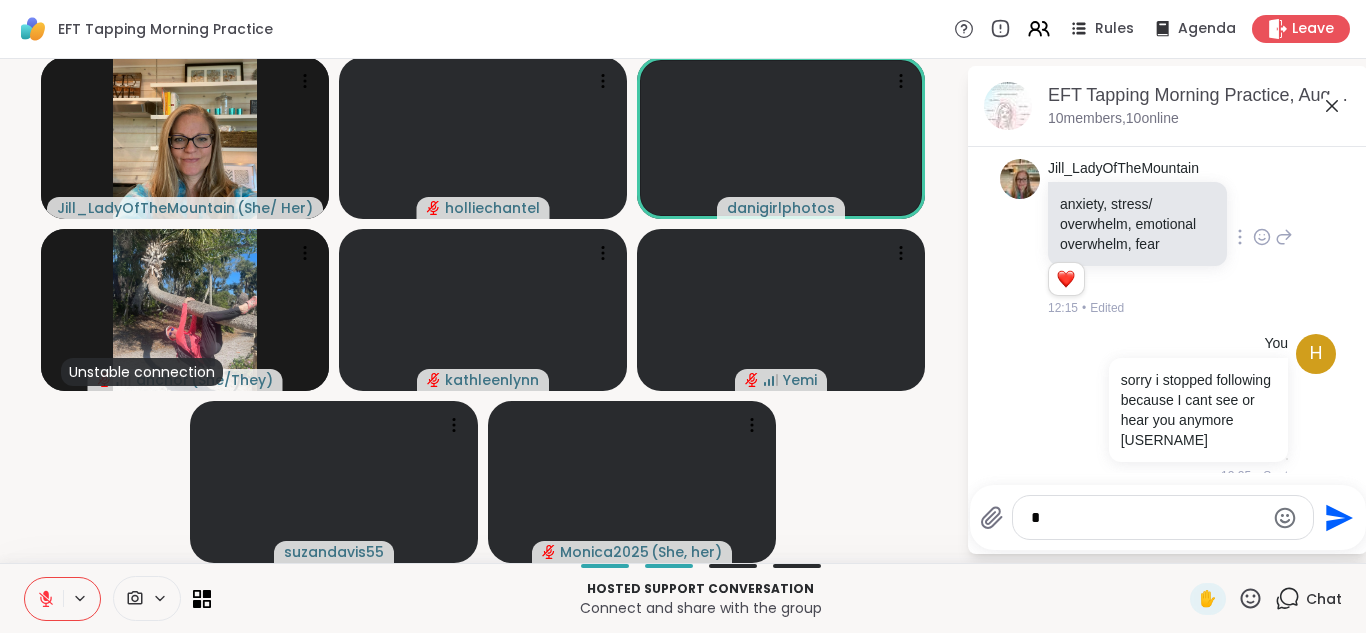 type 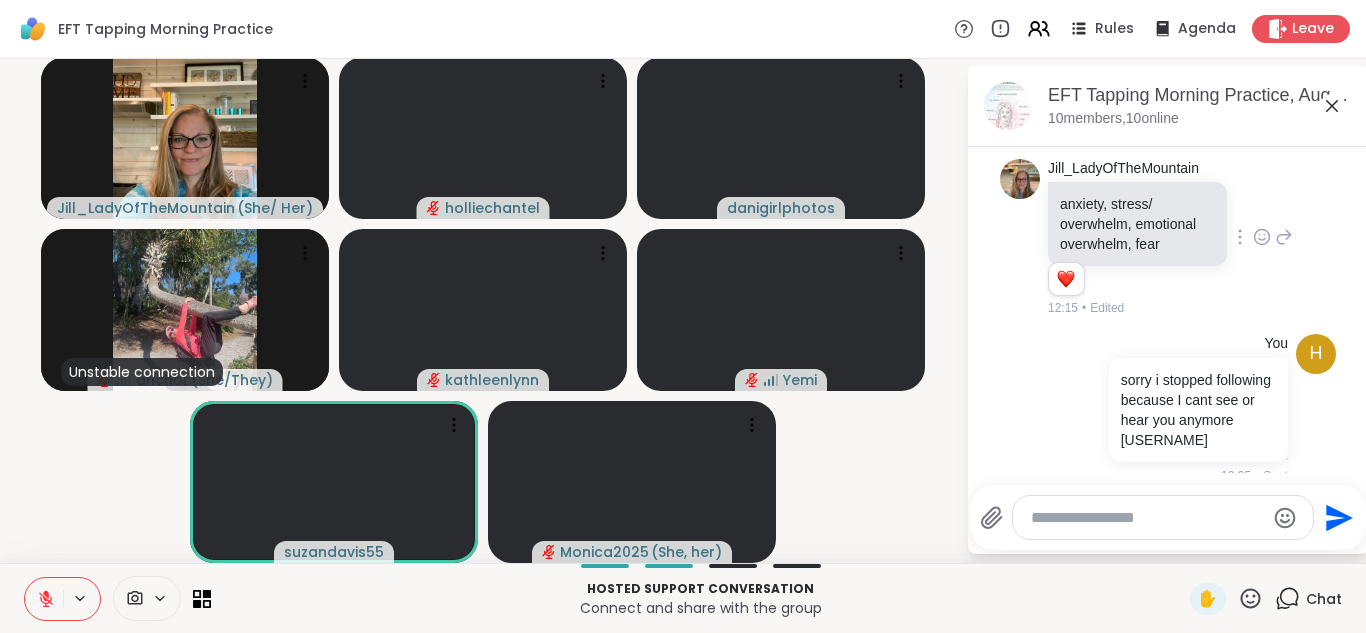 click 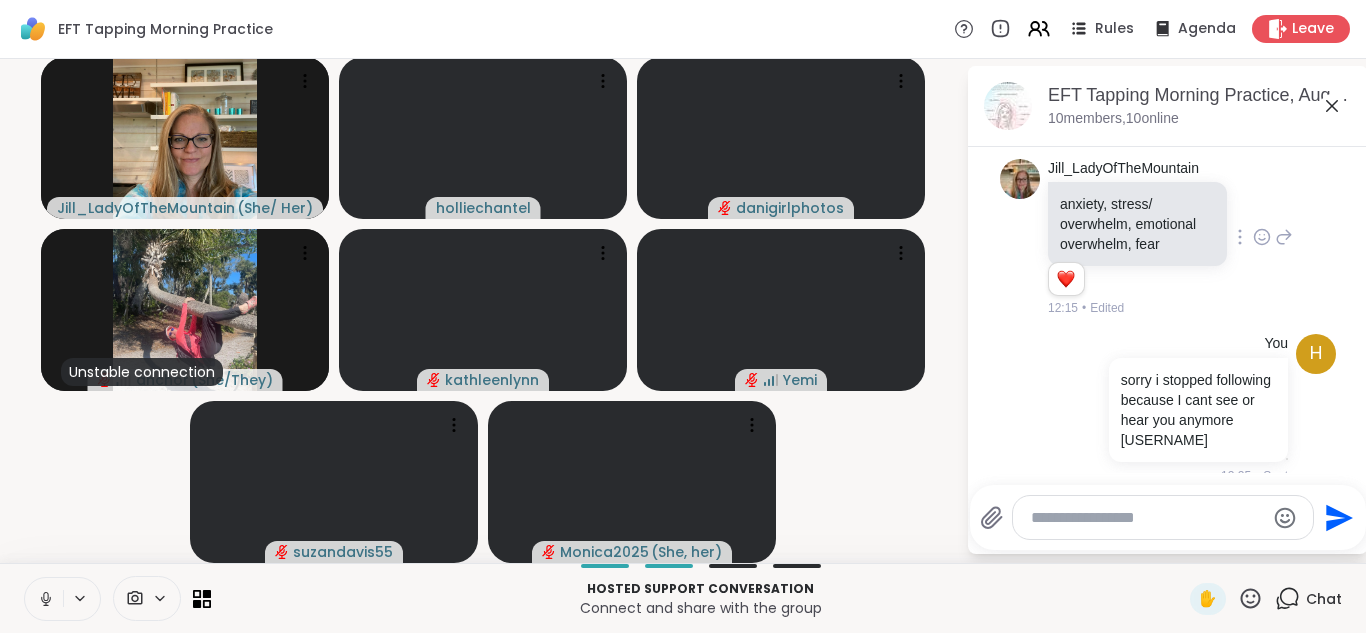 click 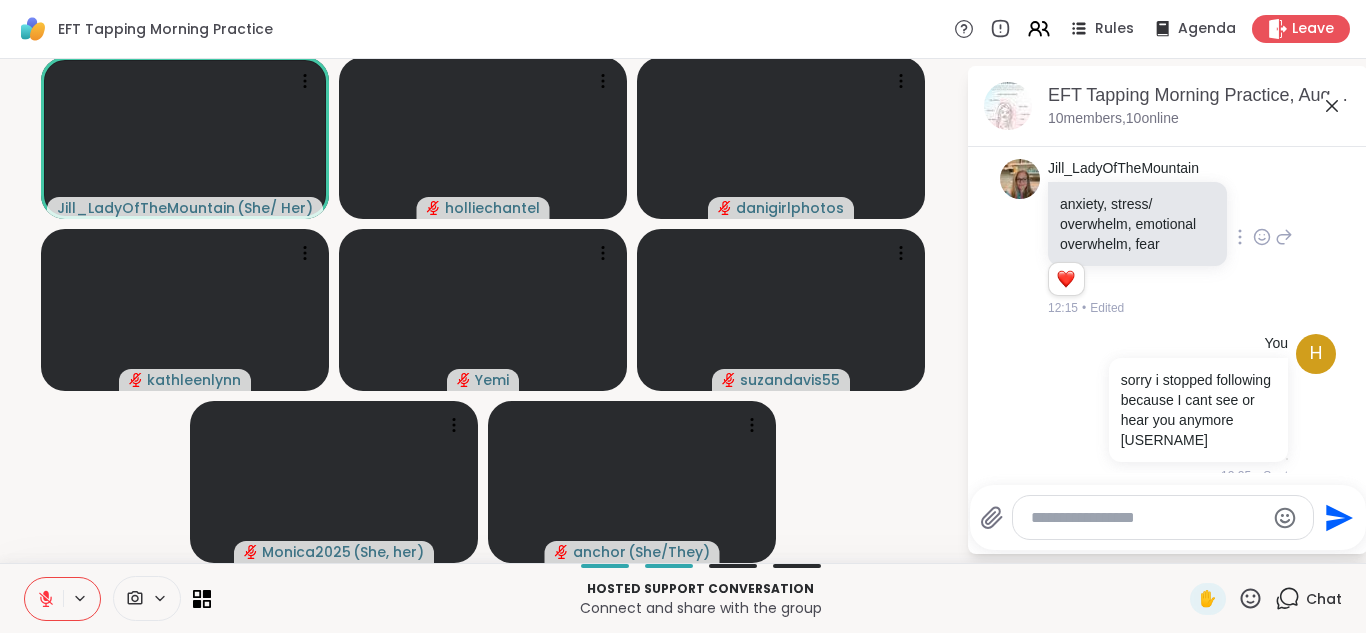 click at bounding box center (1147, 518) 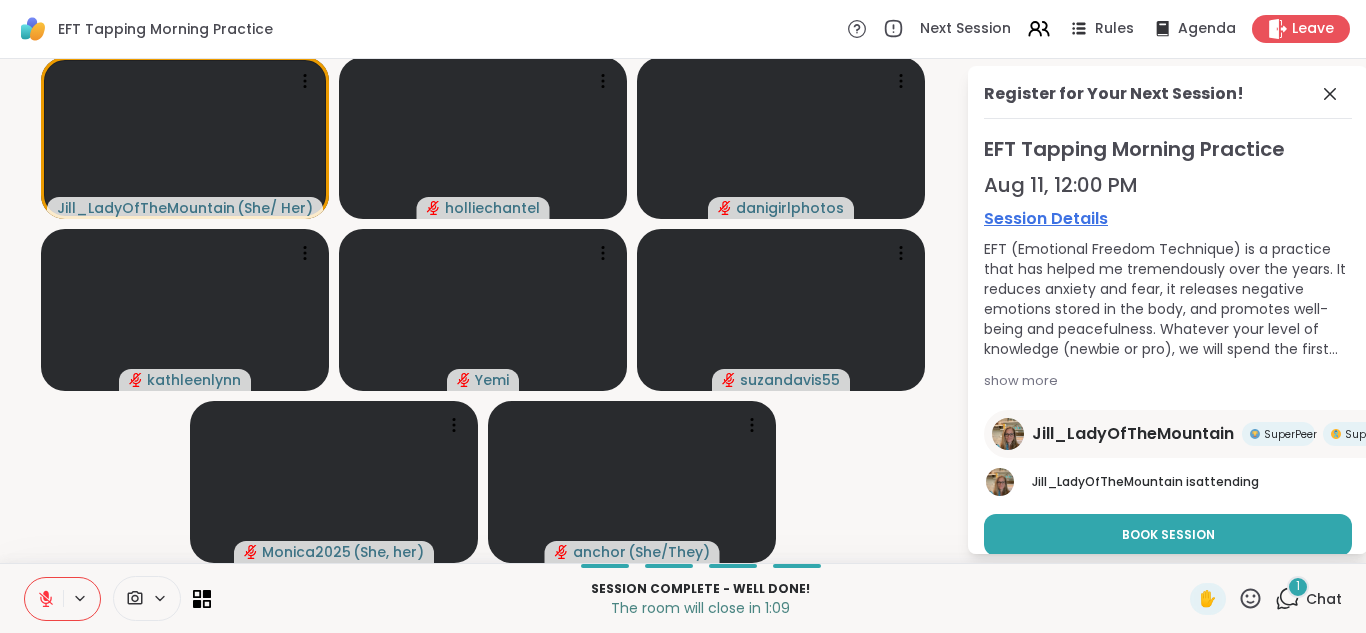 click 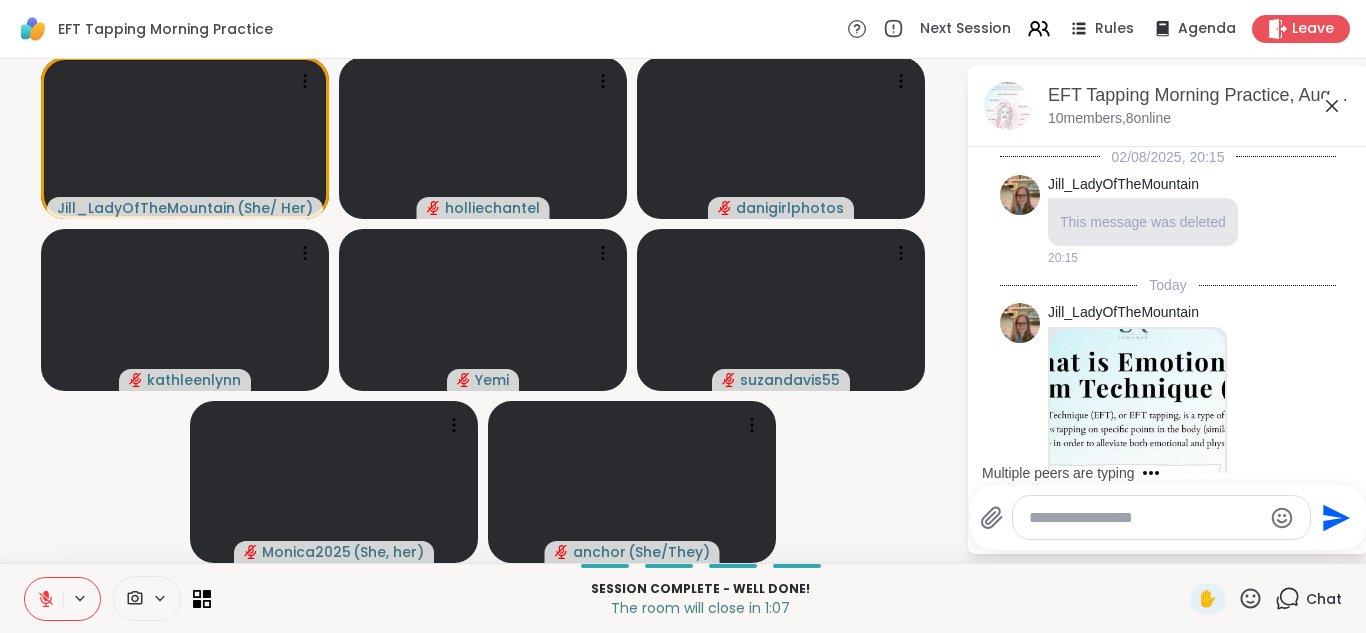 scroll, scrollTop: 2965, scrollLeft: 0, axis: vertical 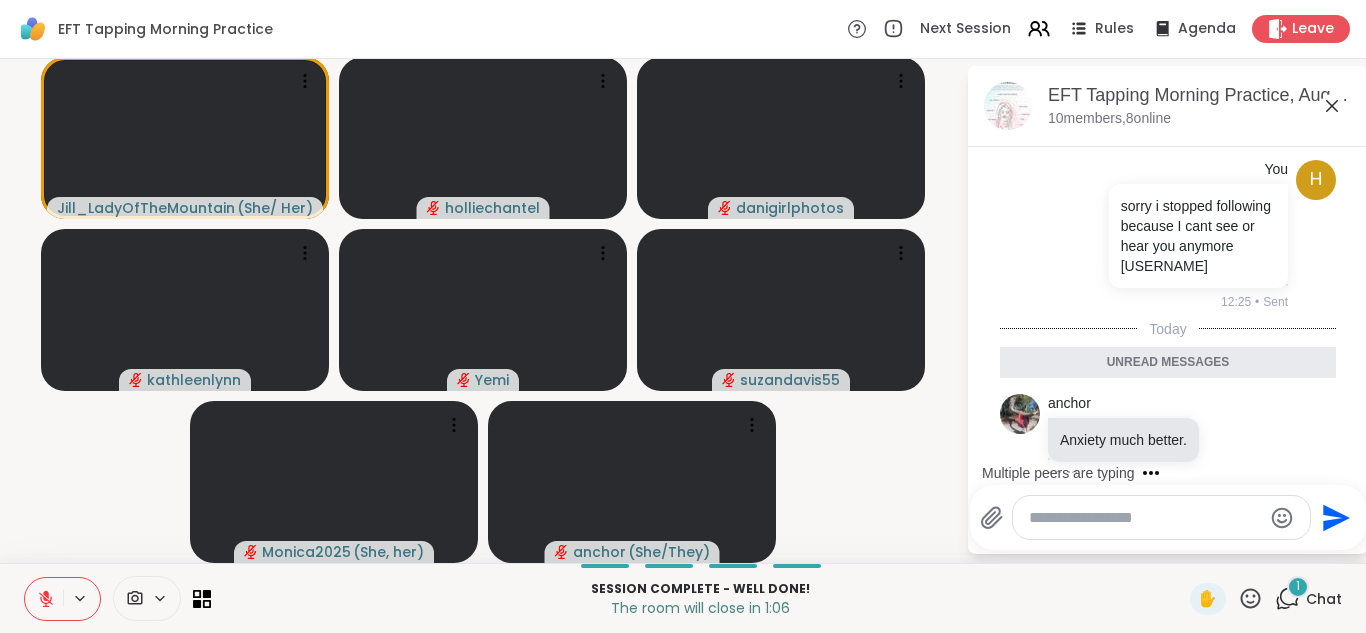 click at bounding box center [1145, 518] 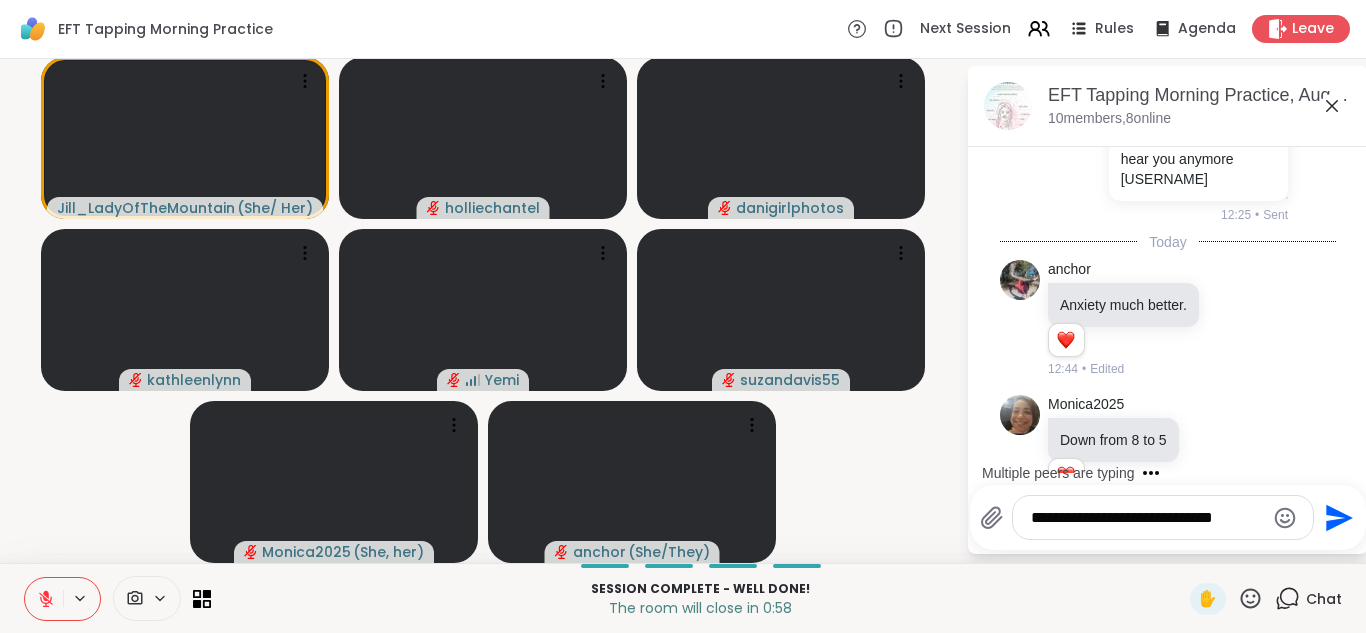 scroll, scrollTop: 3071, scrollLeft: 0, axis: vertical 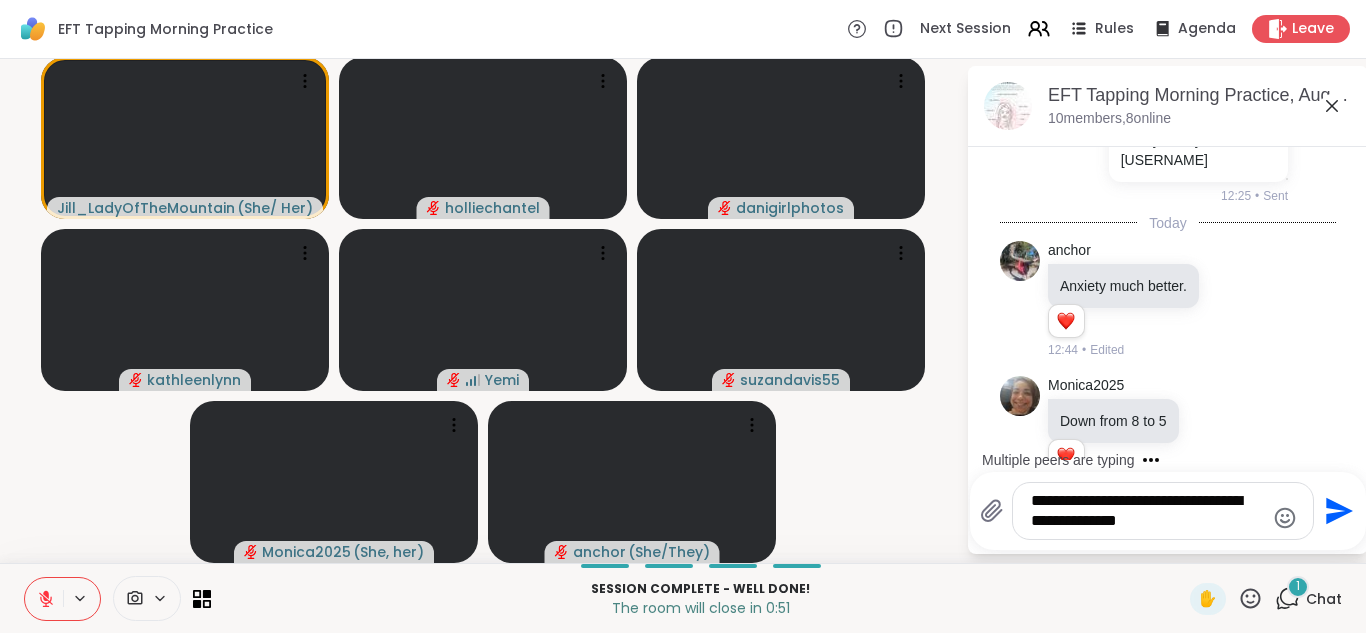 click on "**********" at bounding box center [1147, 511] 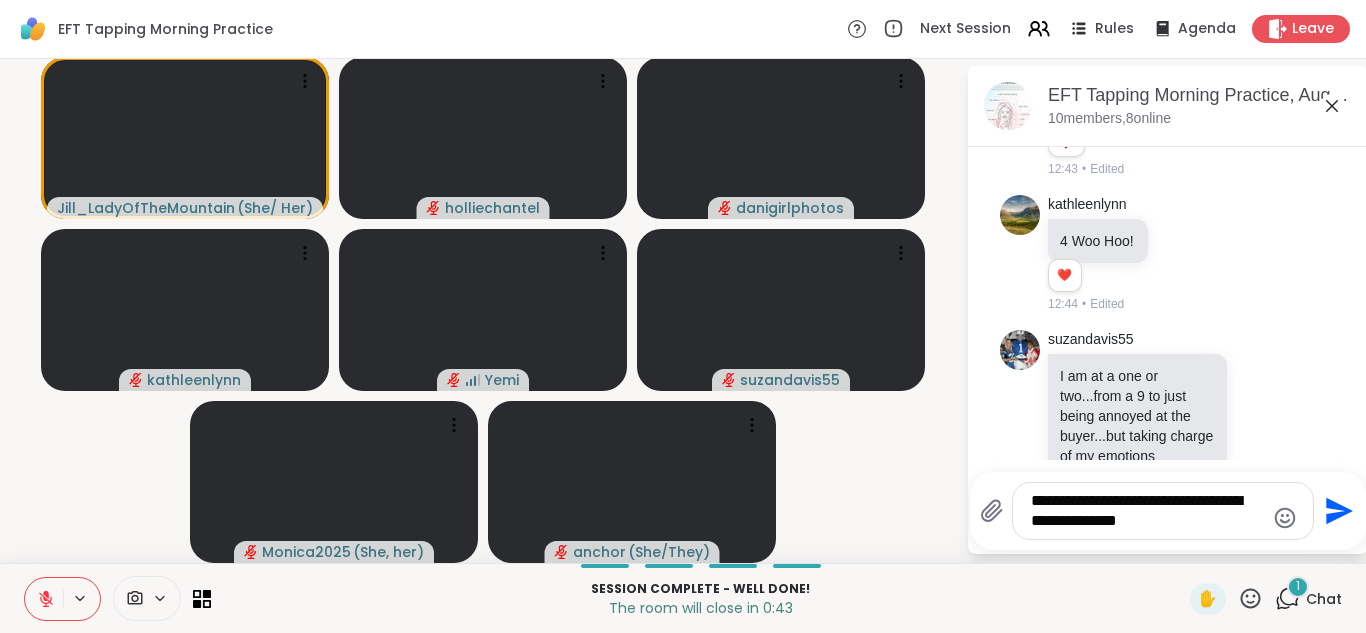 scroll, scrollTop: 3494, scrollLeft: 0, axis: vertical 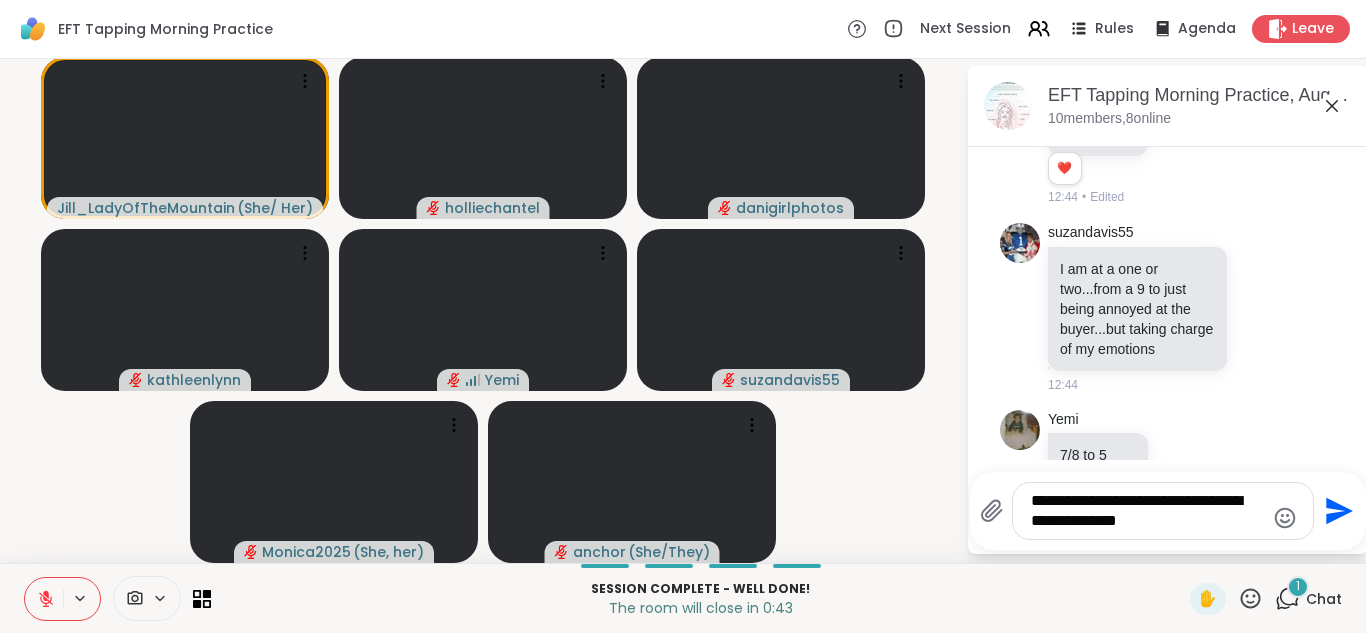 click on "**********" at bounding box center (1147, 511) 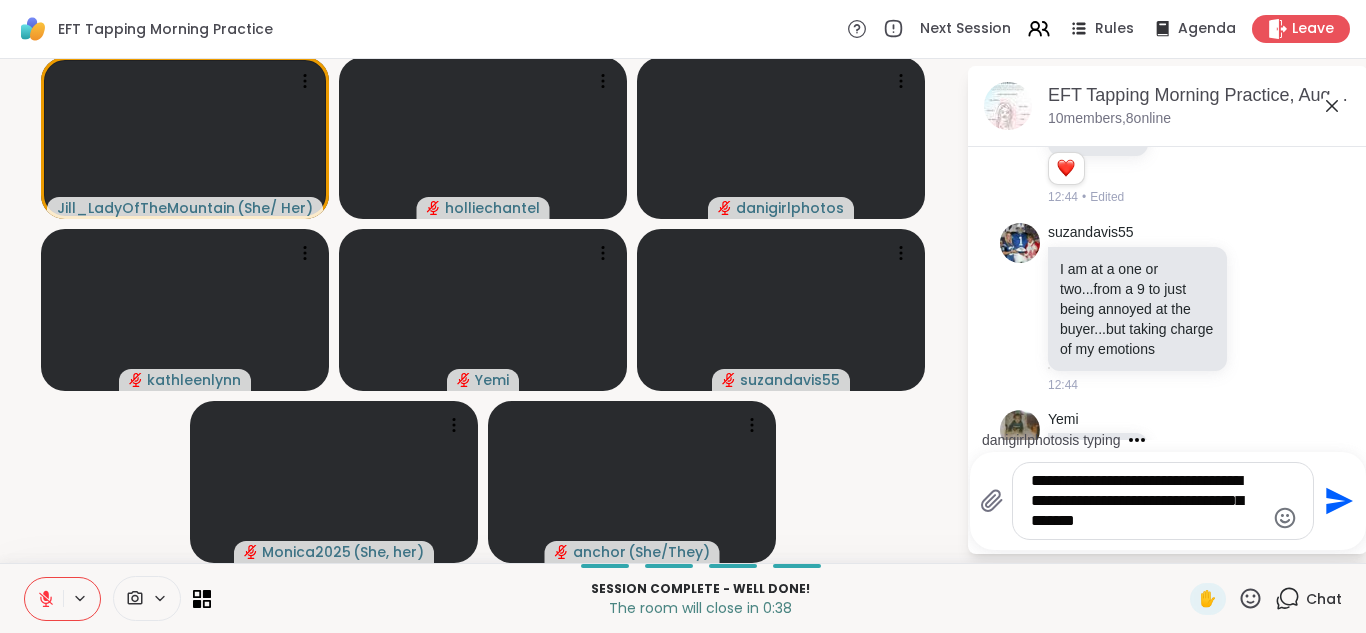 type on "**********" 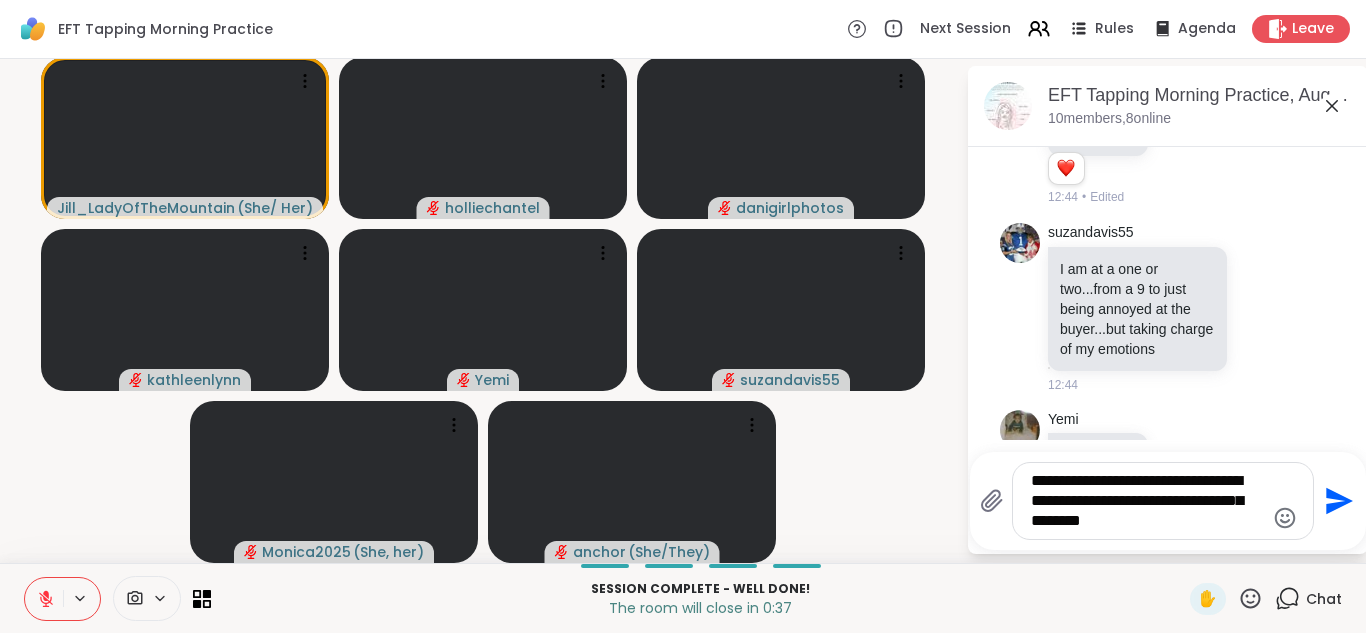 type 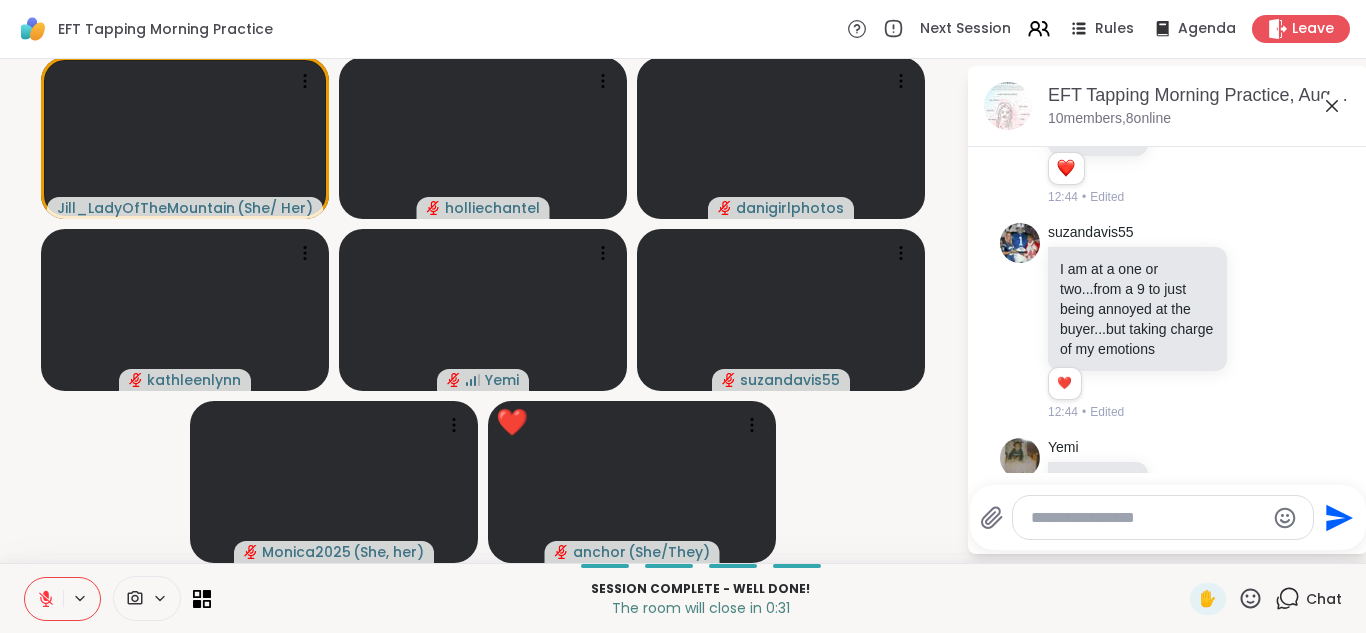 scroll, scrollTop: 3705, scrollLeft: 0, axis: vertical 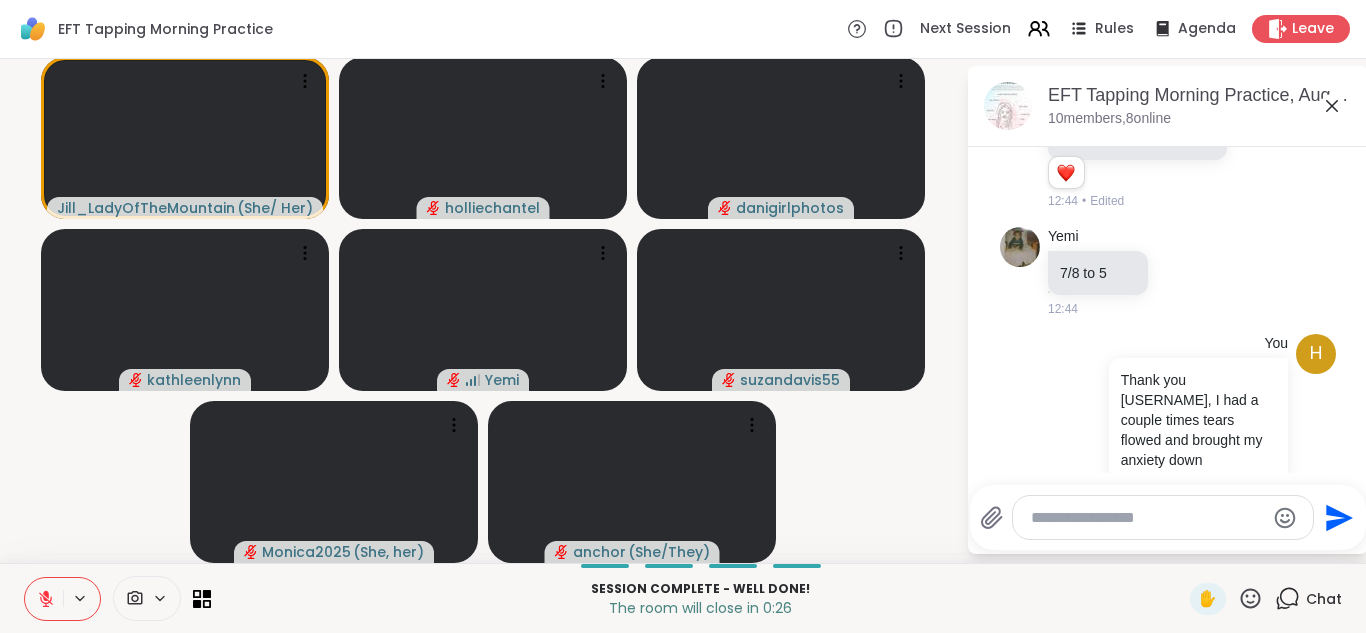 click at bounding box center (1147, 518) 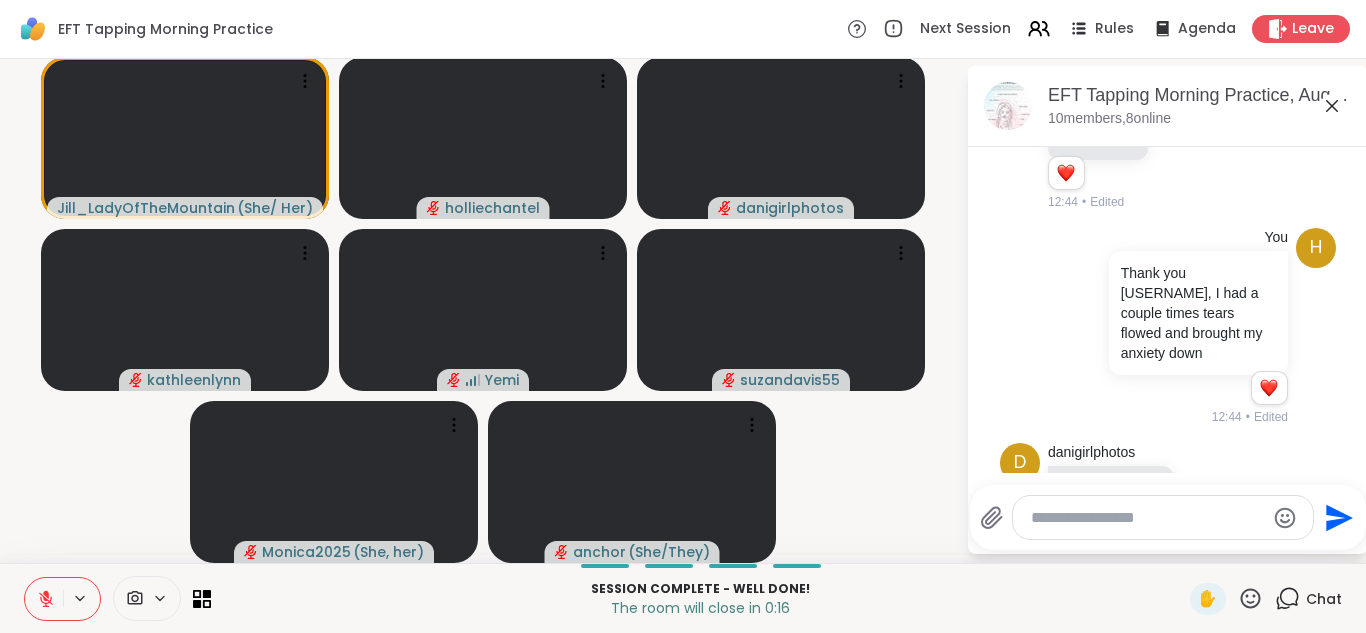 scroll, scrollTop: 3897, scrollLeft: 0, axis: vertical 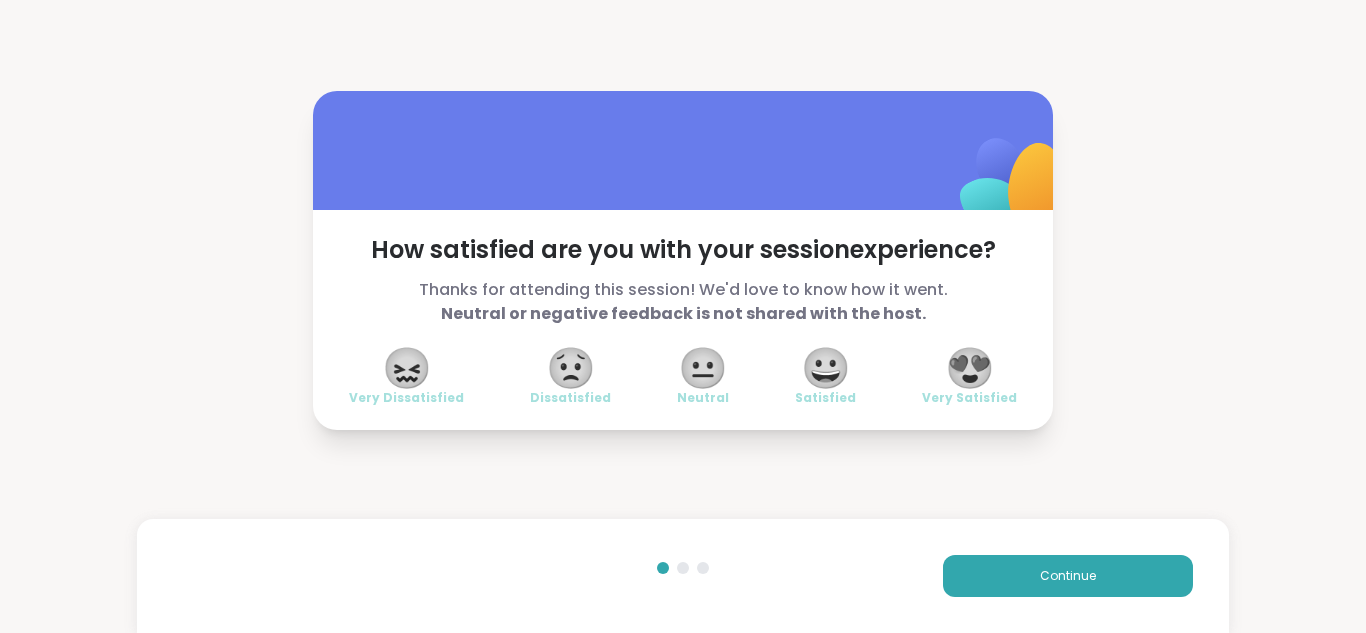 click on "😍" at bounding box center [970, 368] 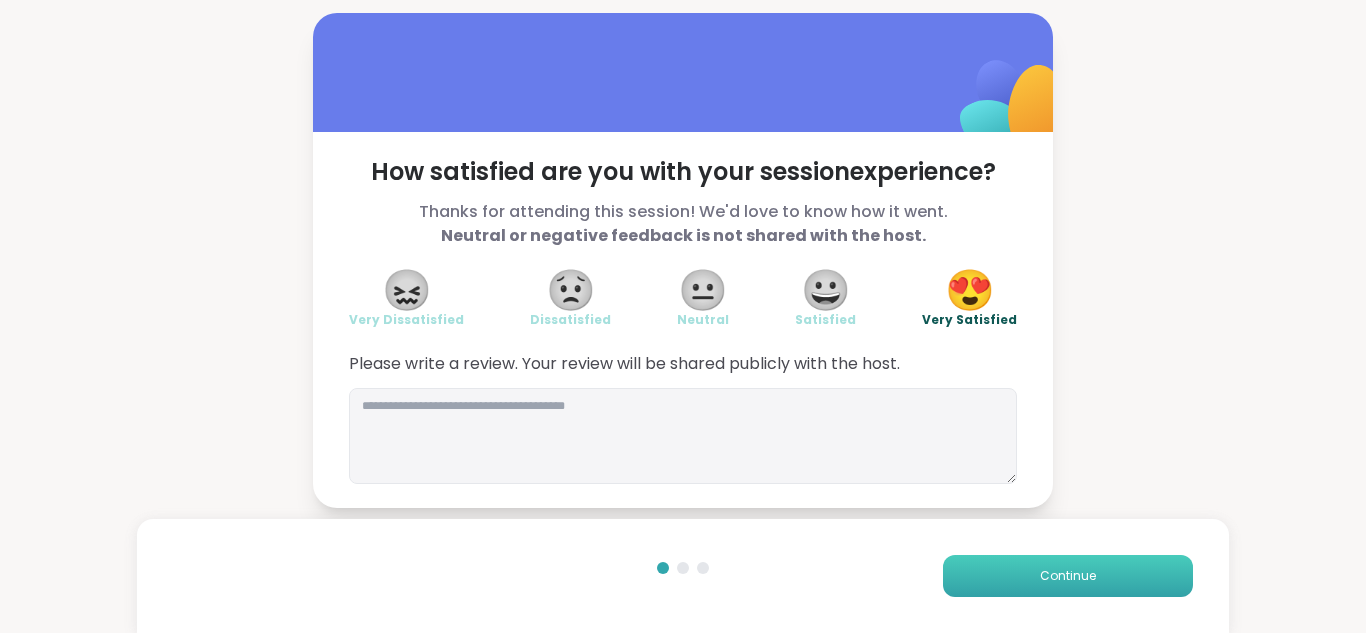click on "Continue" at bounding box center [1068, 576] 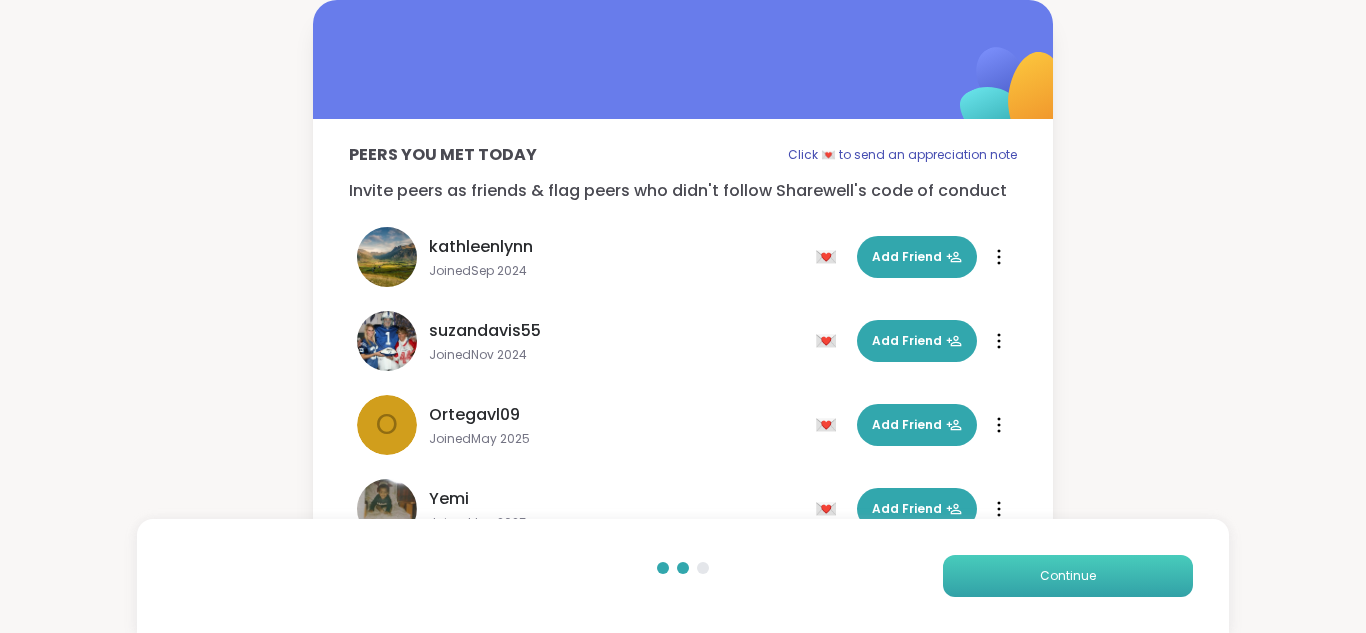 click on "Continue" at bounding box center (1068, 576) 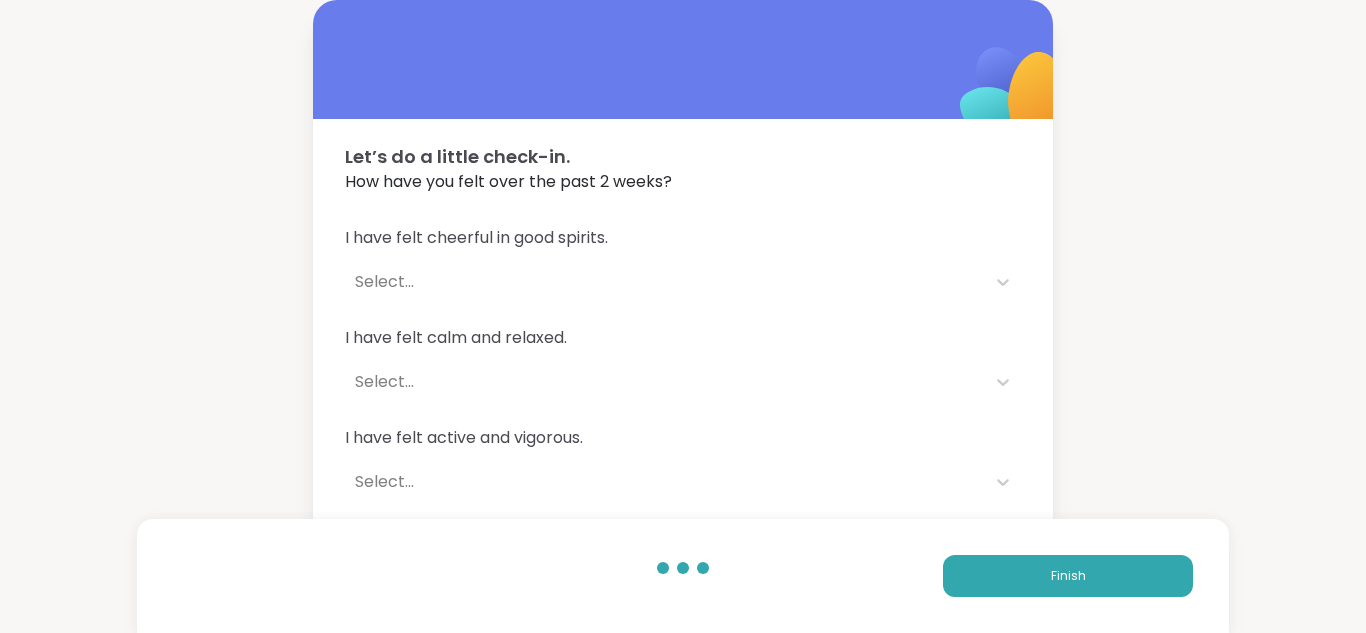 click on "Select..." at bounding box center [665, 282] 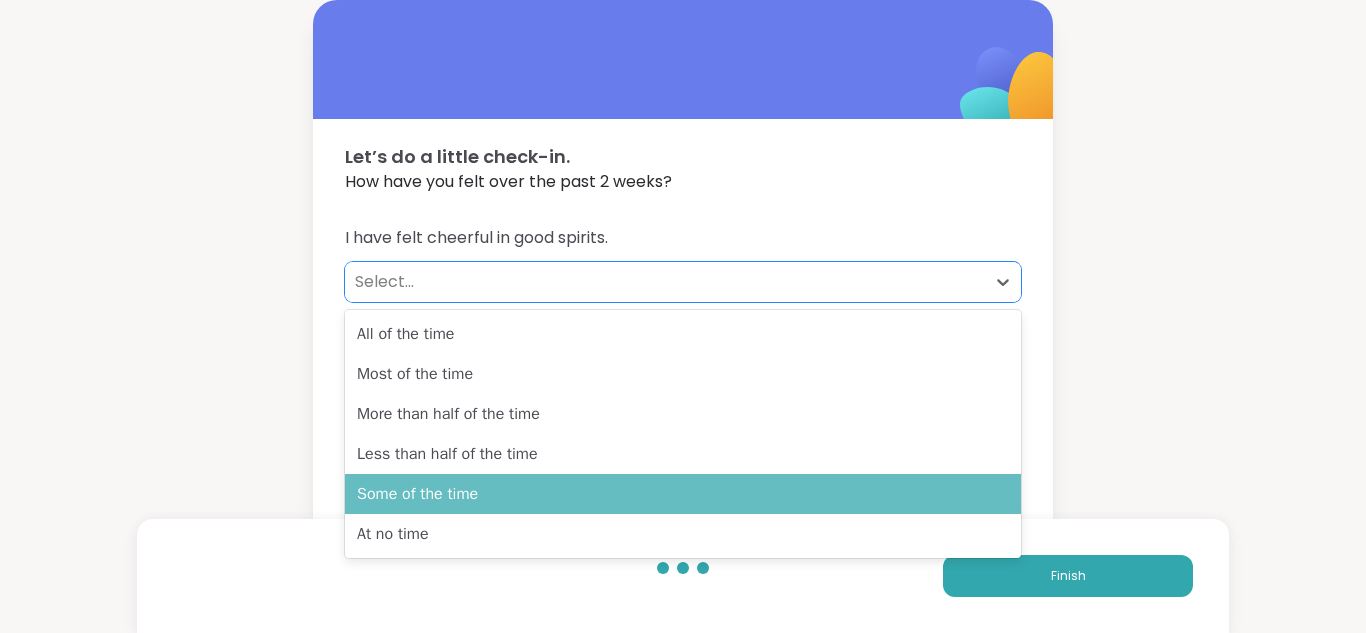 click on "Some of the time" at bounding box center (683, 494) 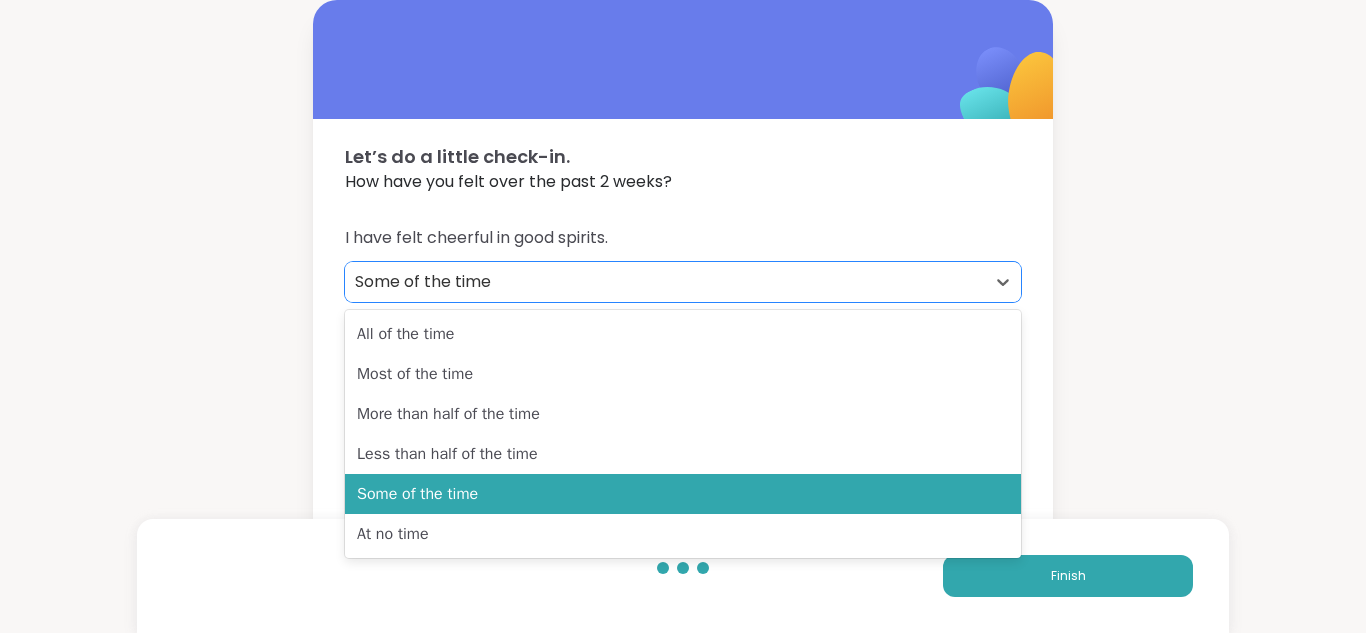 click on "Some of the time" at bounding box center [665, 282] 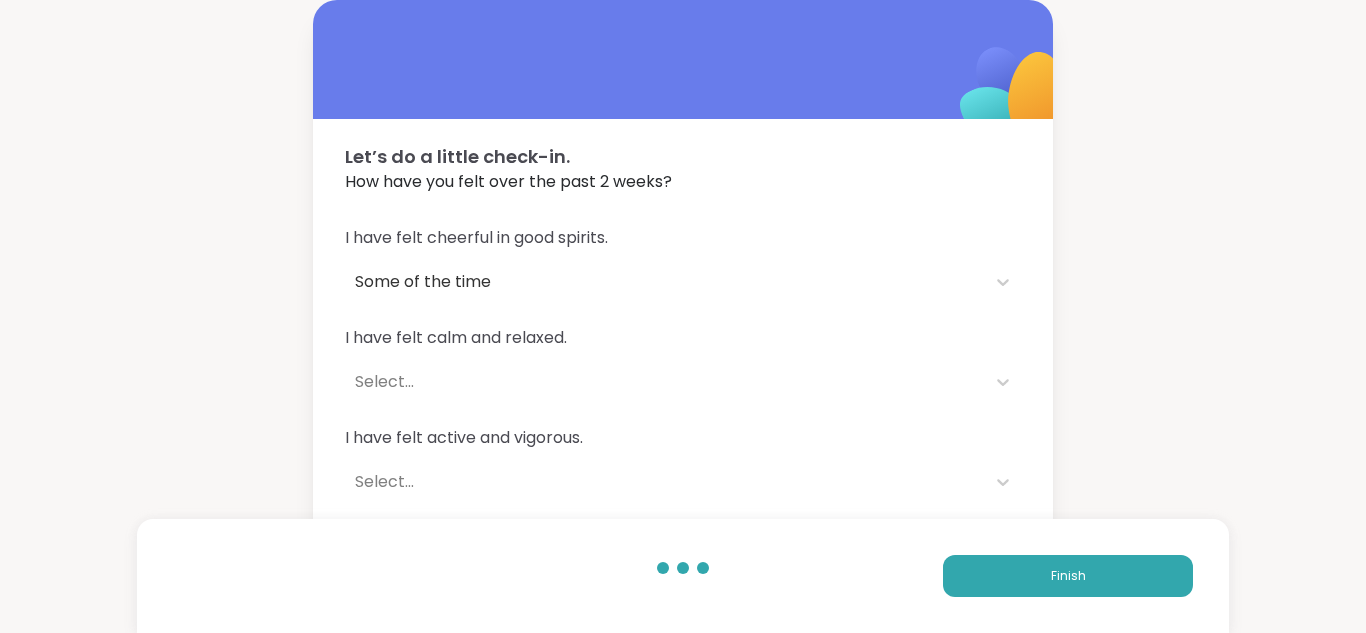 click on "Select..." at bounding box center [665, 382] 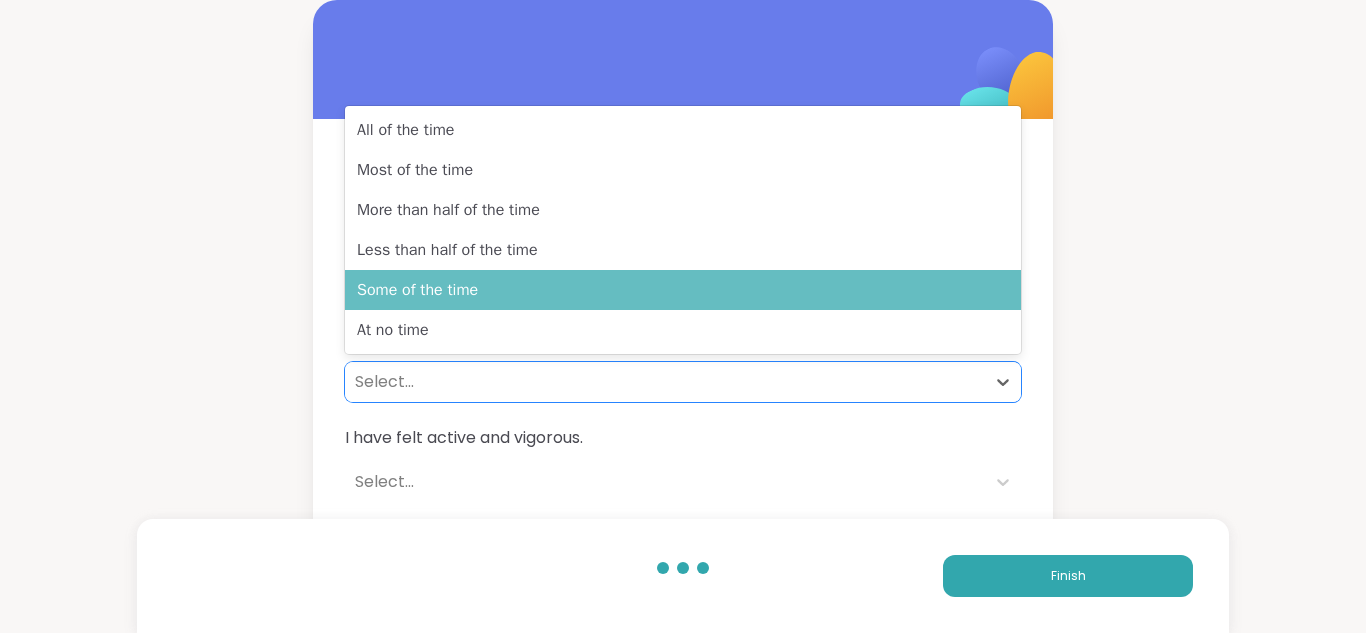 click on "Some of the time" at bounding box center [683, 290] 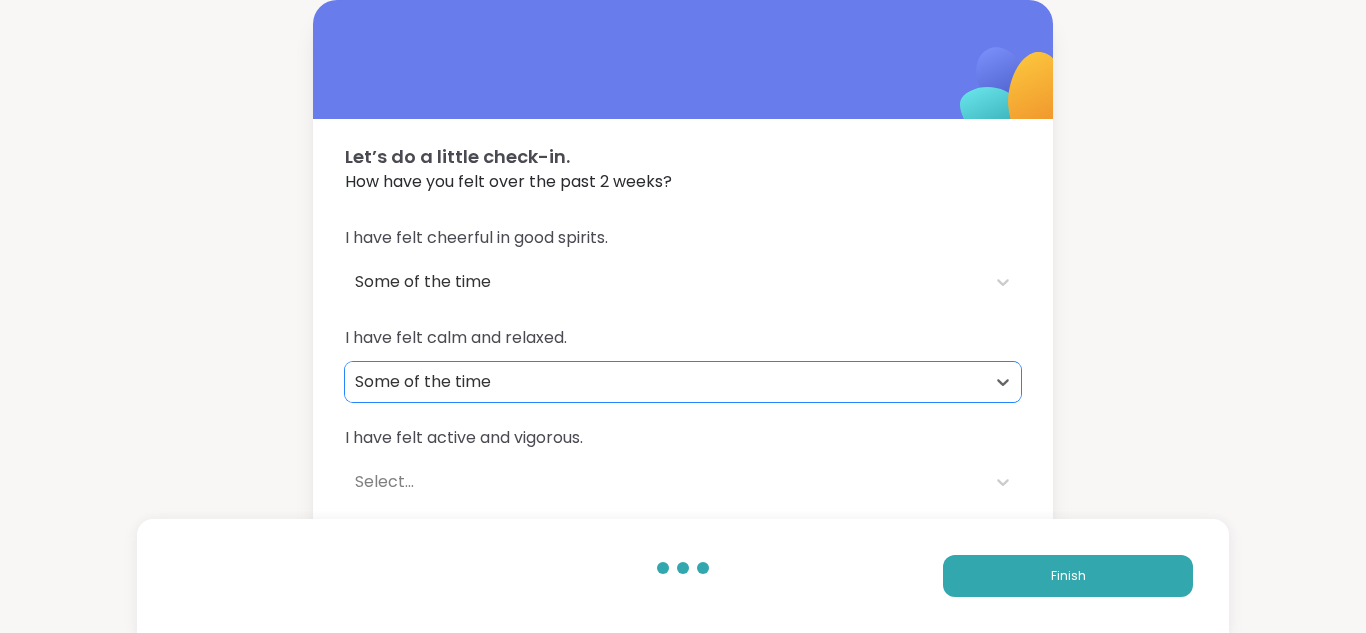 click on "Select..." at bounding box center (665, 482) 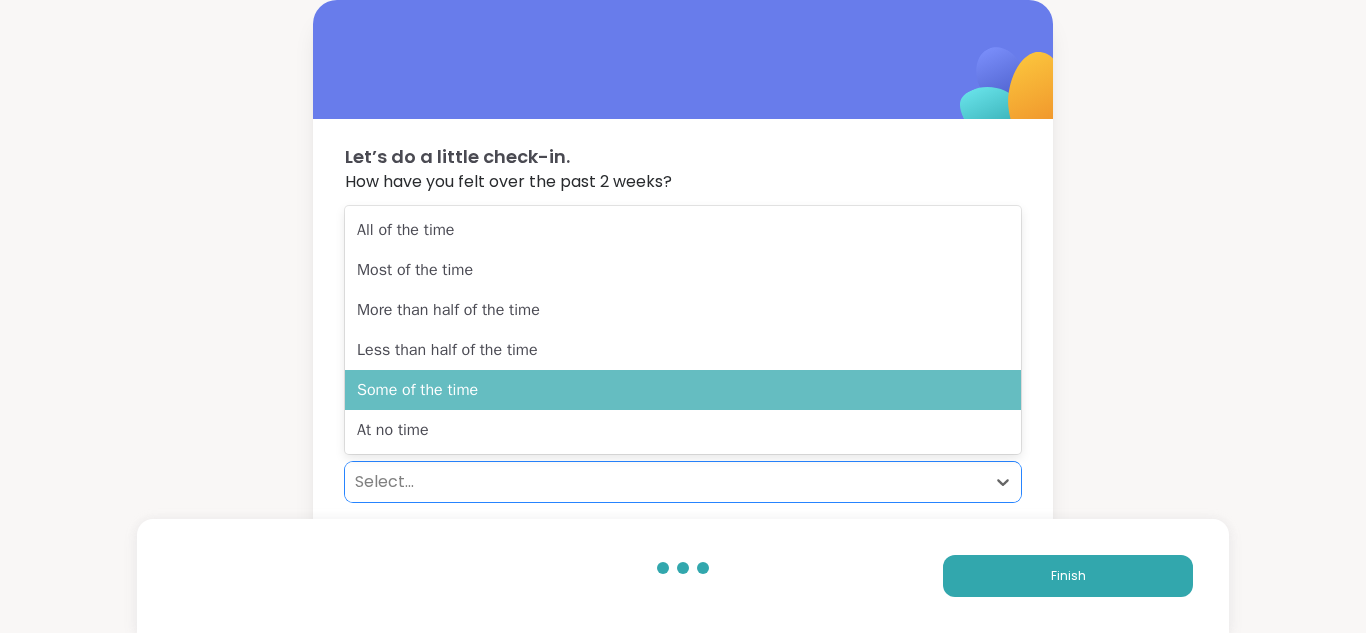 click on "Some of the time" at bounding box center (683, 390) 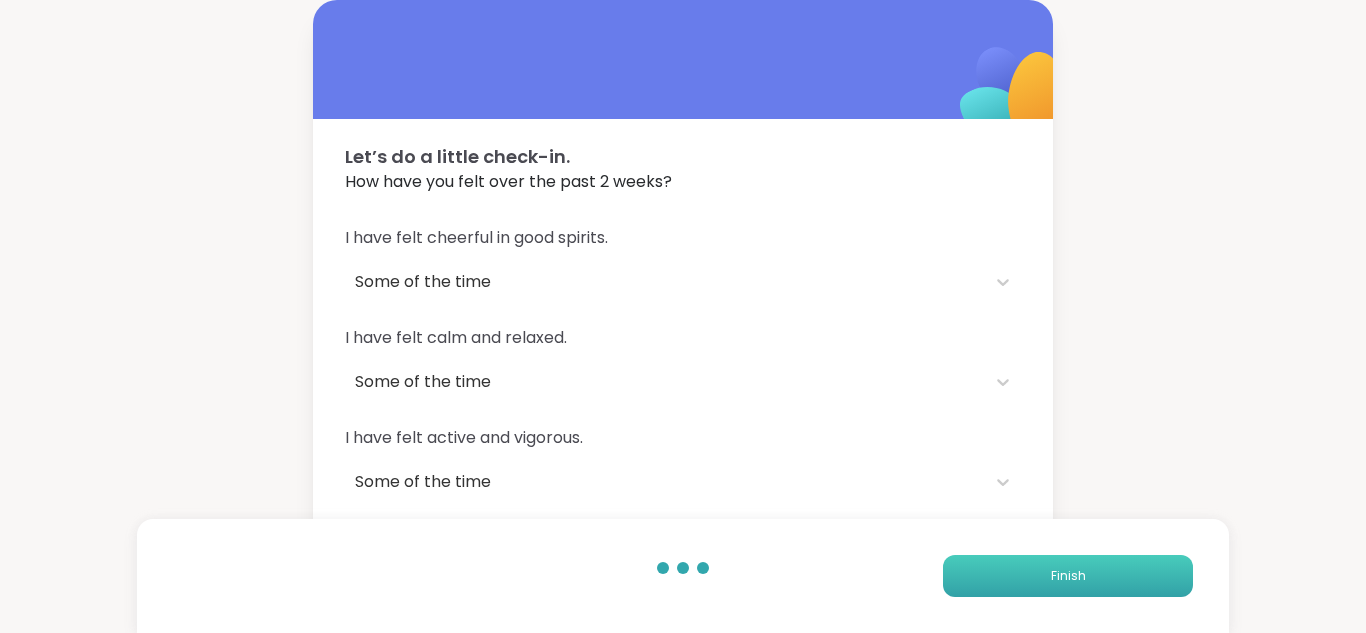 click on "Finish" at bounding box center (1068, 576) 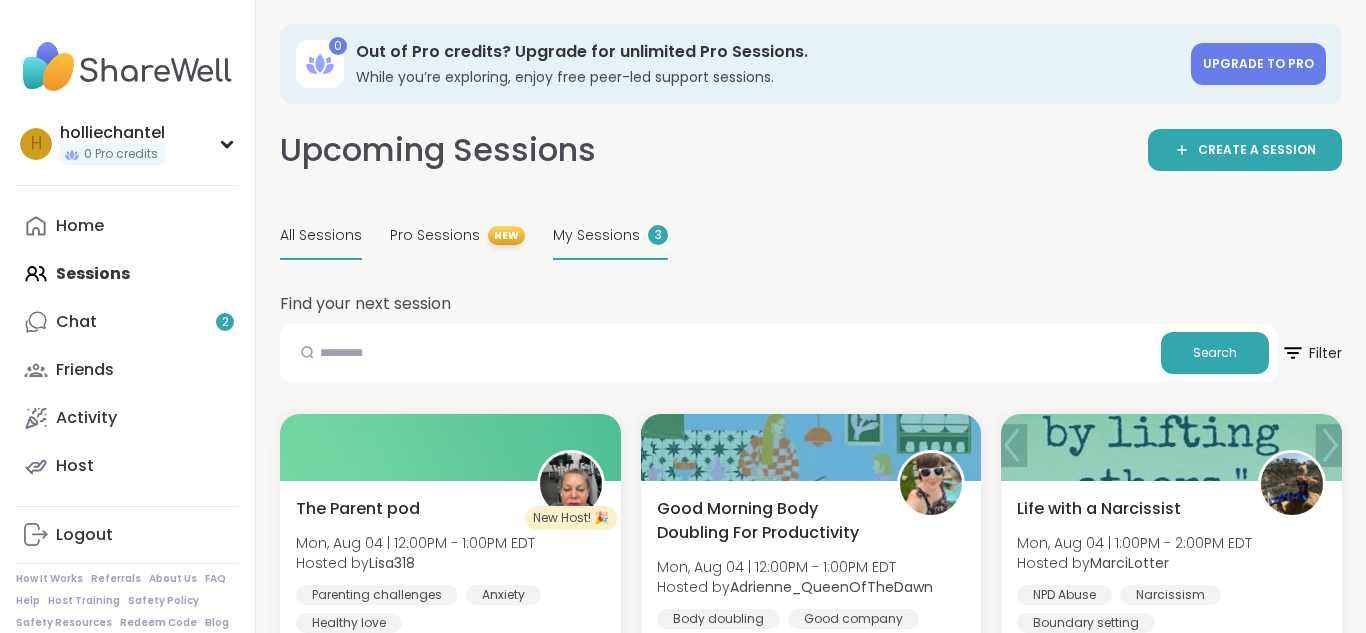 click on "My Sessions" at bounding box center [596, 235] 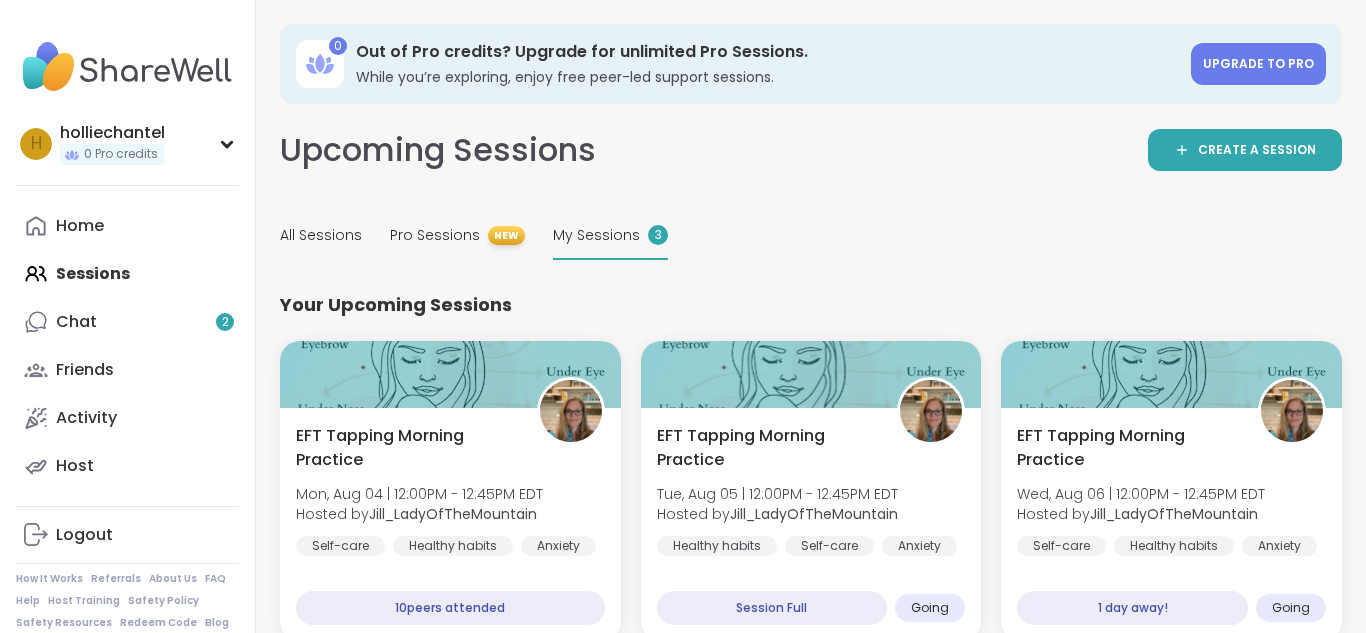 scroll, scrollTop: 28, scrollLeft: 0, axis: vertical 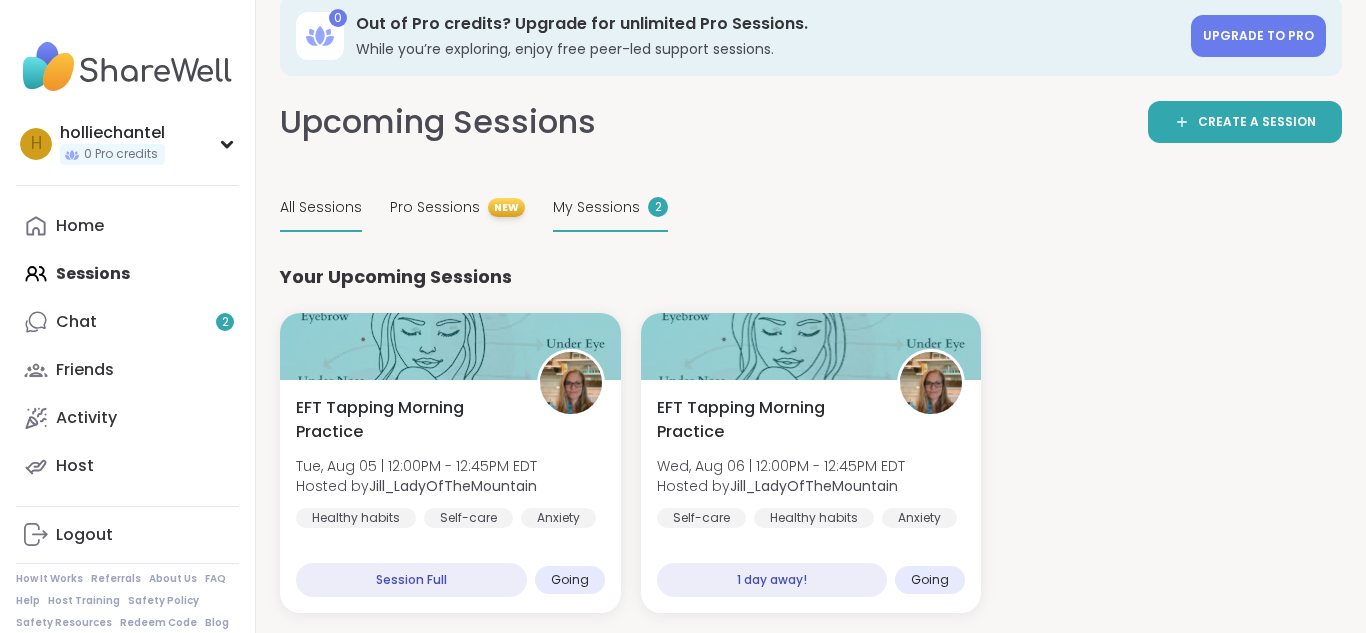 click on "All Sessions" at bounding box center [321, 207] 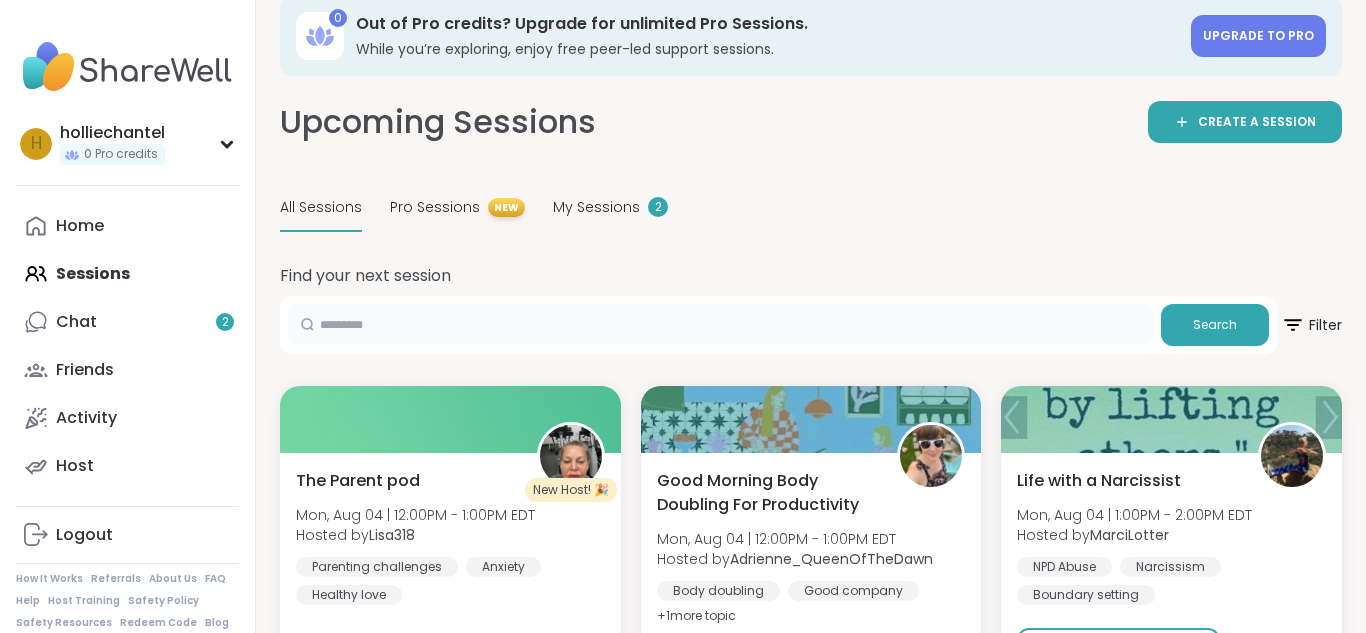 click at bounding box center [720, 324] 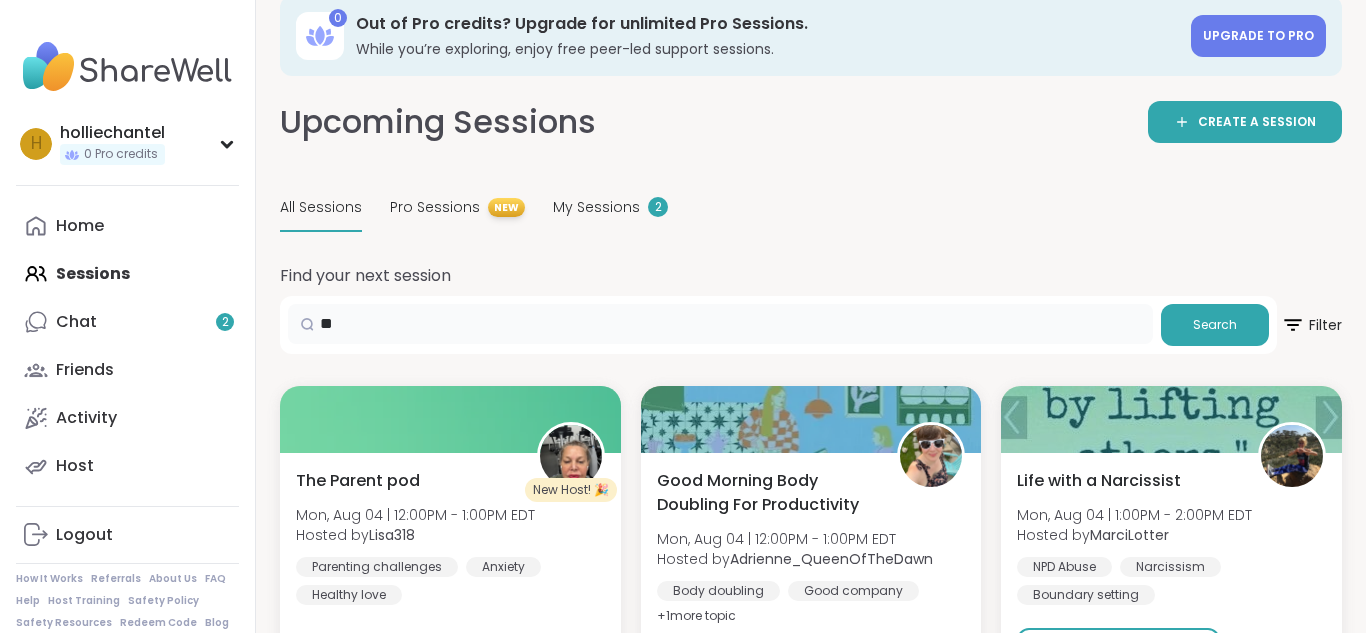 type on "*" 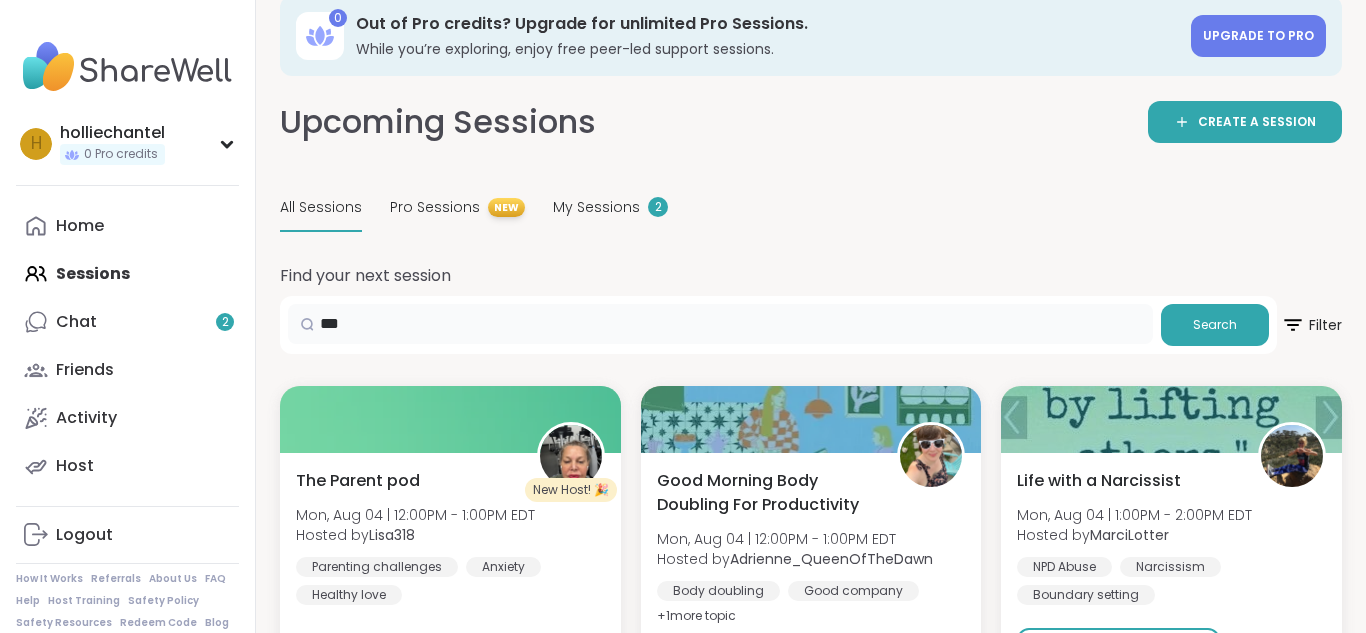 type on "***" 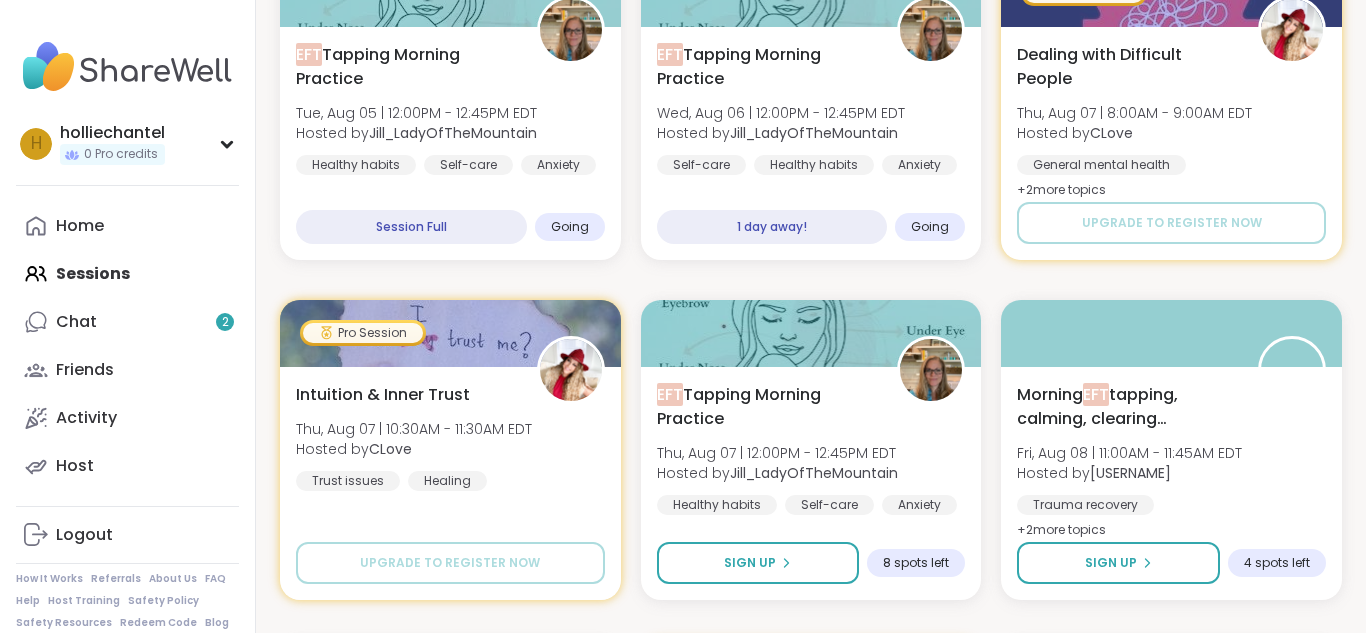 scroll, scrollTop: 461, scrollLeft: 0, axis: vertical 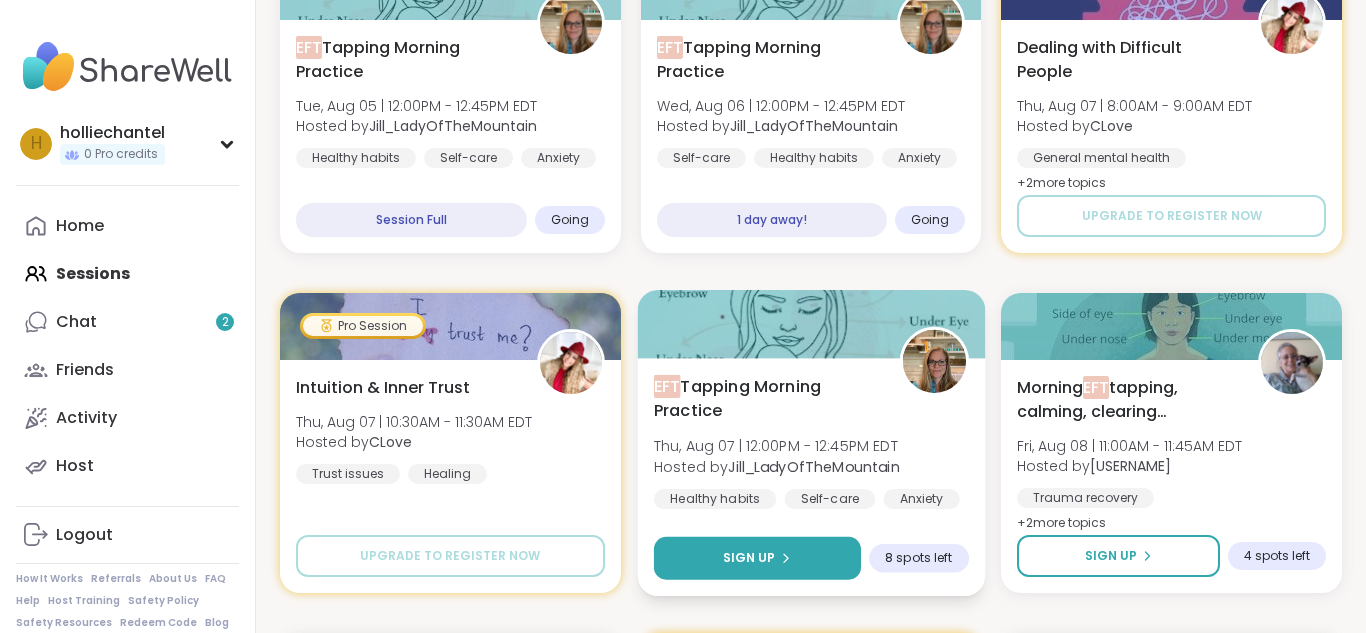 click on "Sign Up" at bounding box center [757, 558] 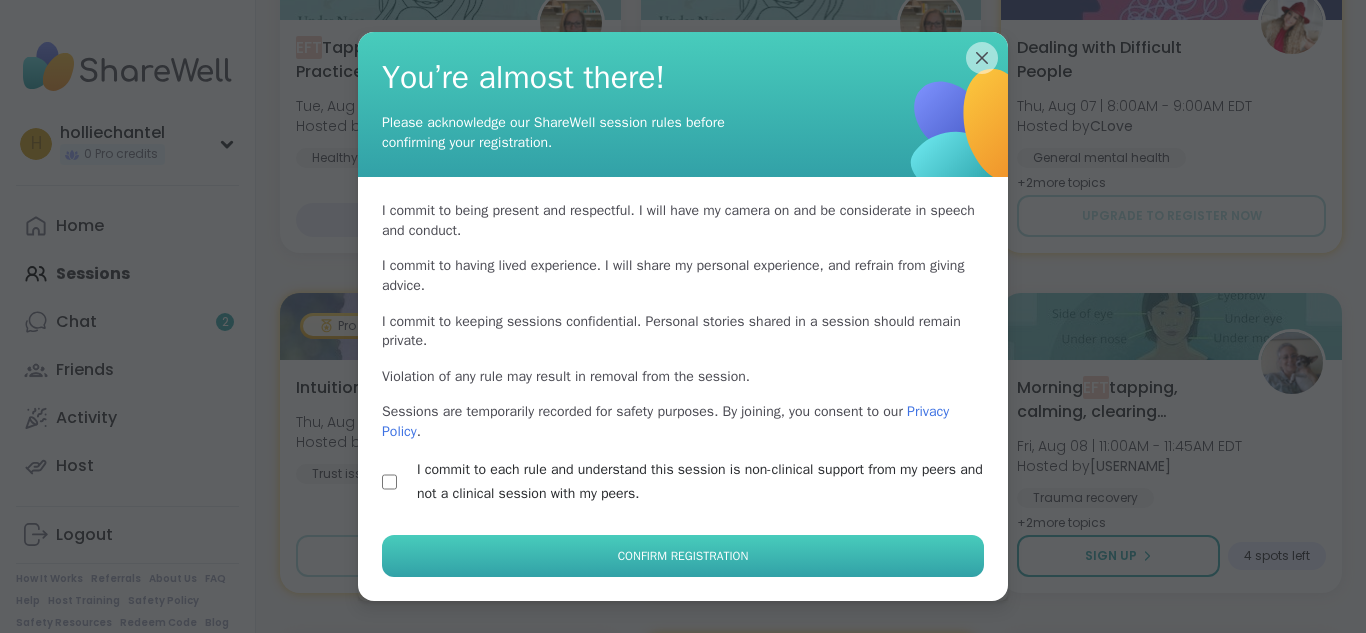 click on "Confirm Registration" at bounding box center (683, 556) 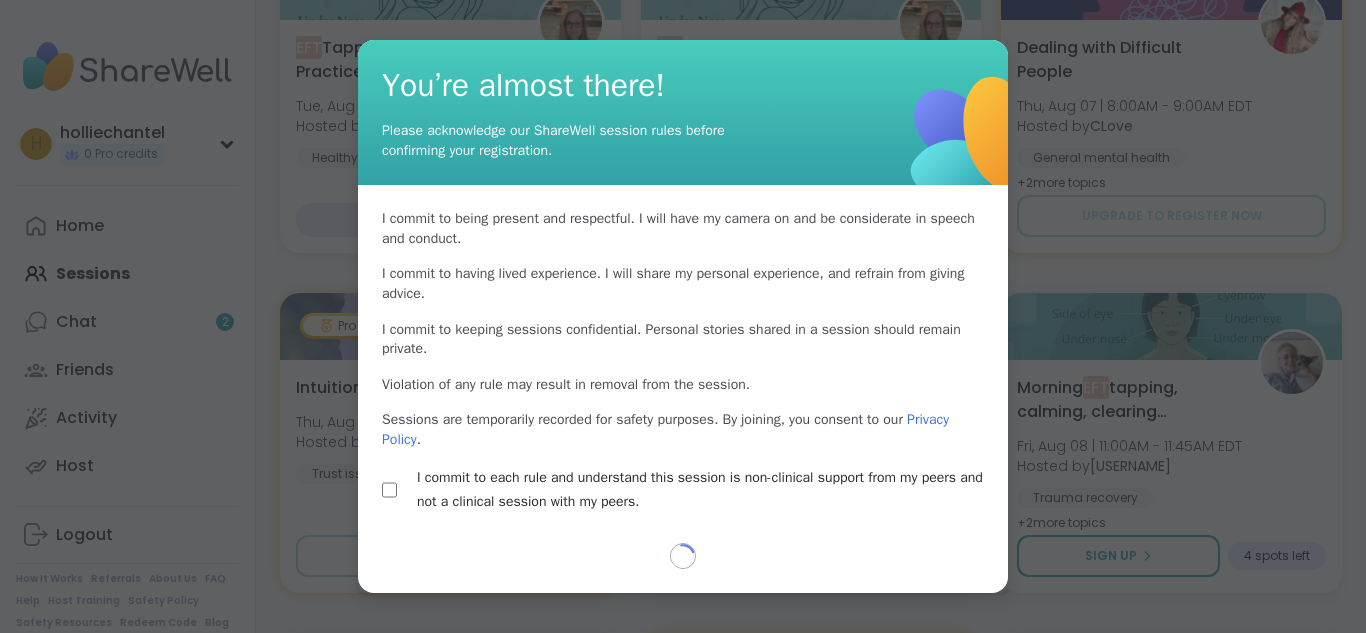 select on "**" 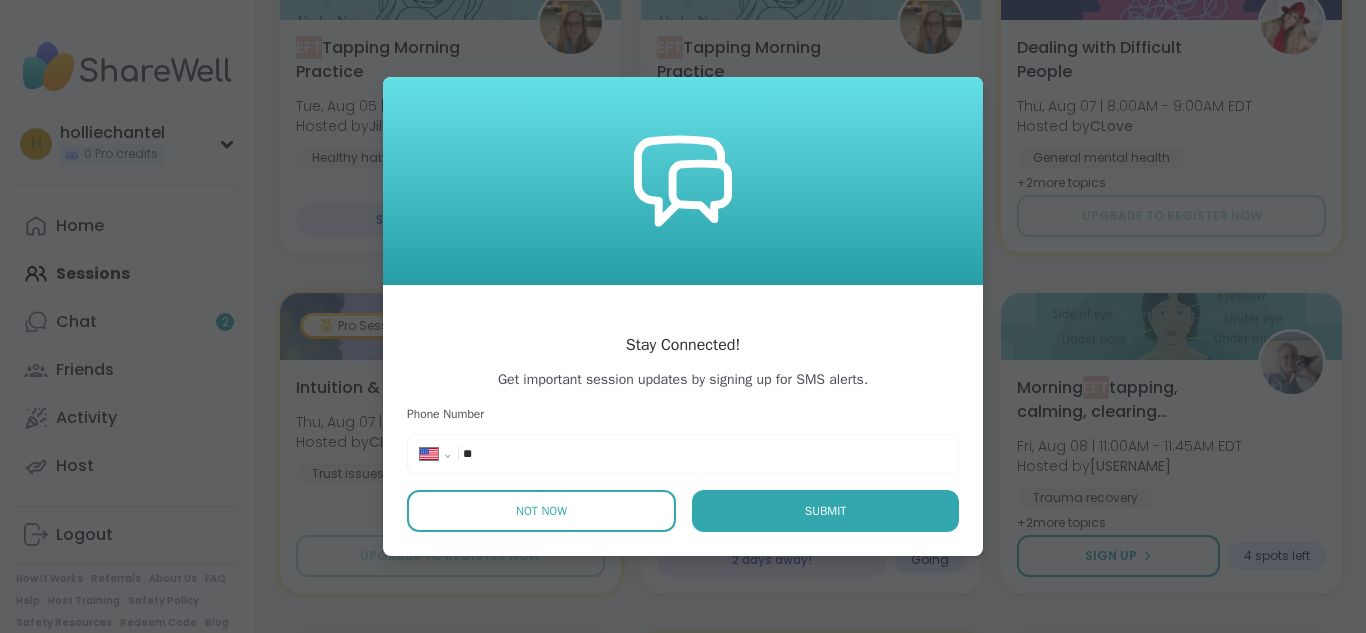 click on "Not Now" at bounding box center [541, 511] 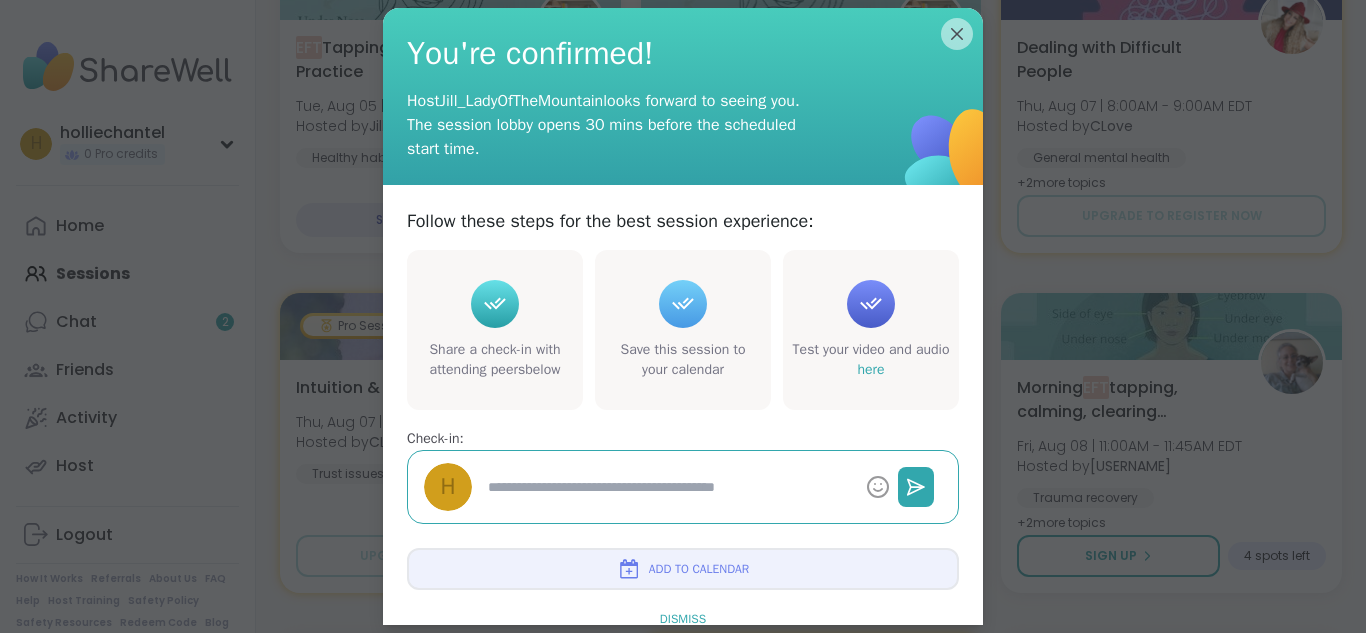 click on "Dismiss" at bounding box center [683, 619] 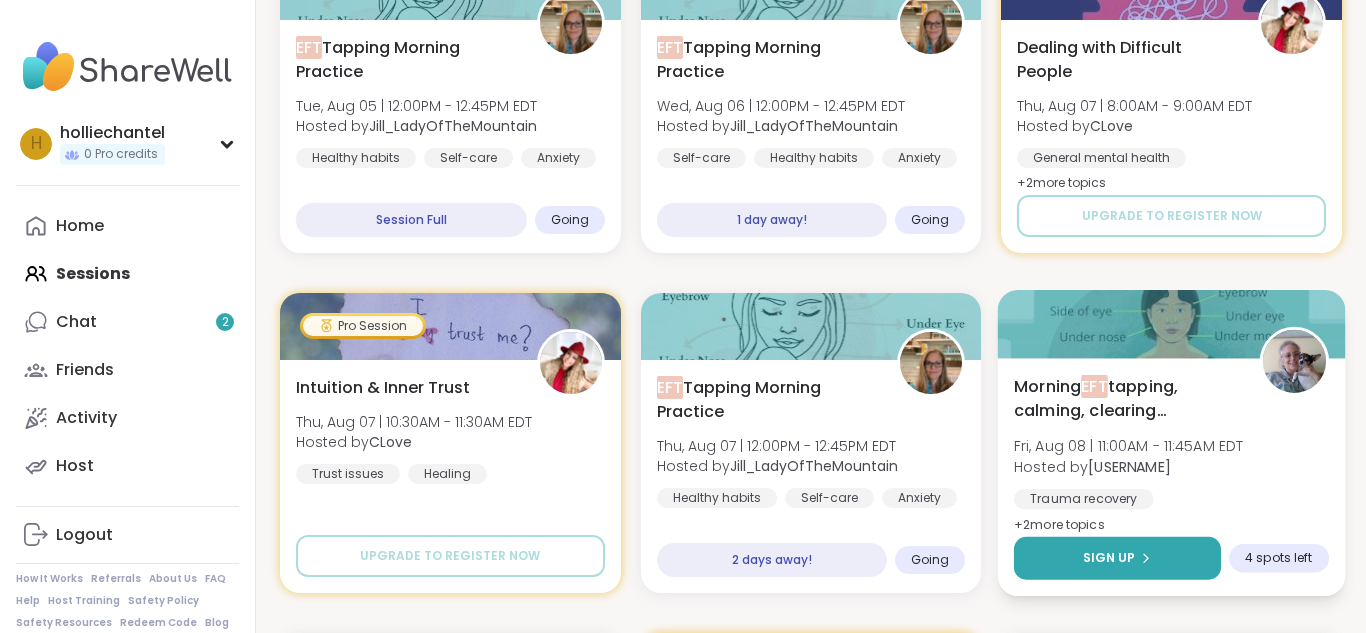 click on "Sign Up" at bounding box center (1117, 558) 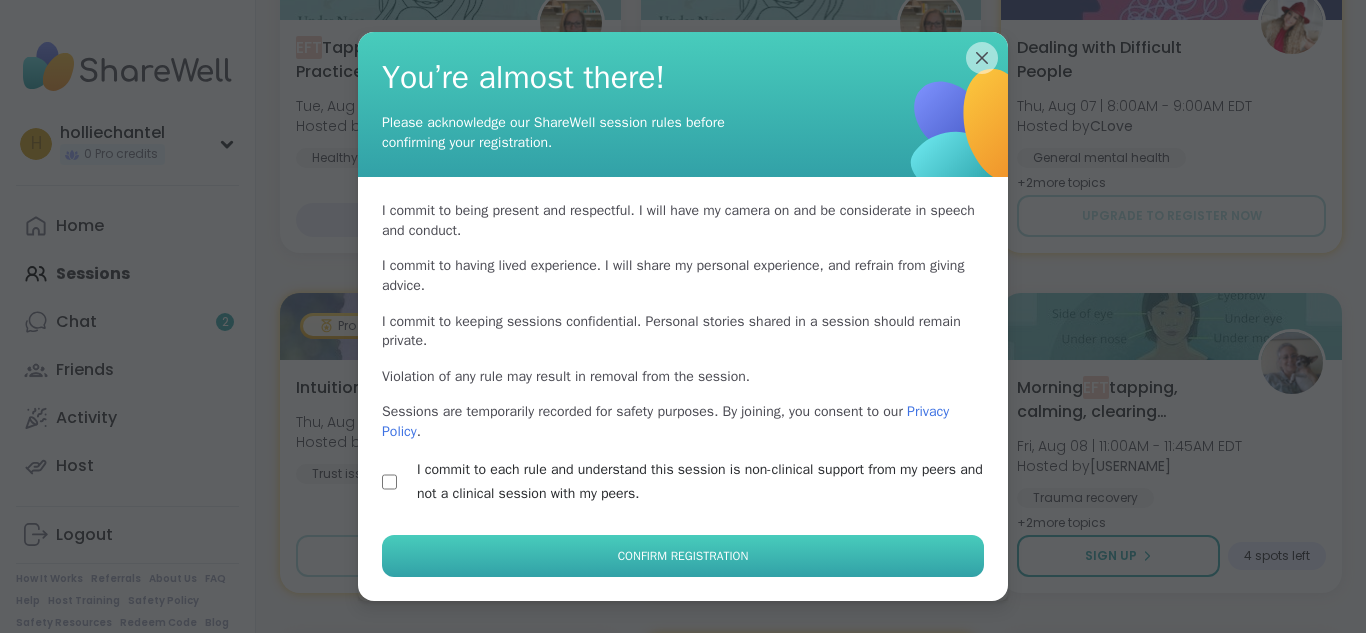 click on "Confirm Registration" at bounding box center (683, 556) 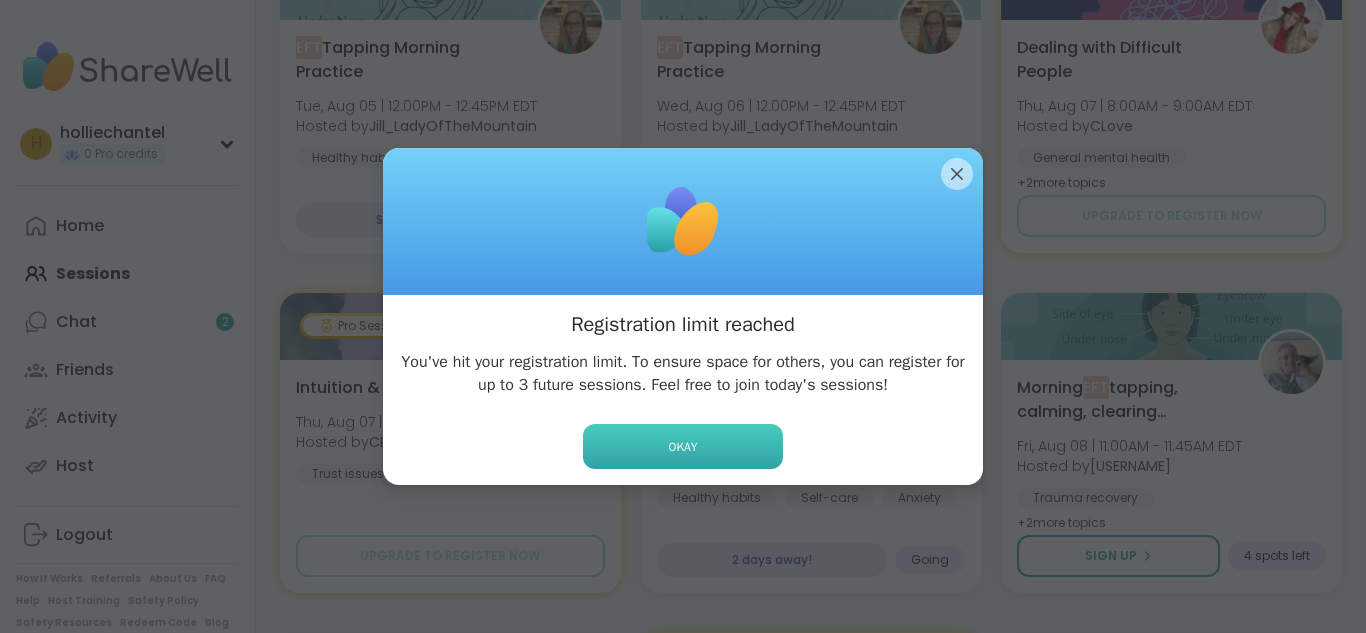 click on "Okay" at bounding box center (683, 447) 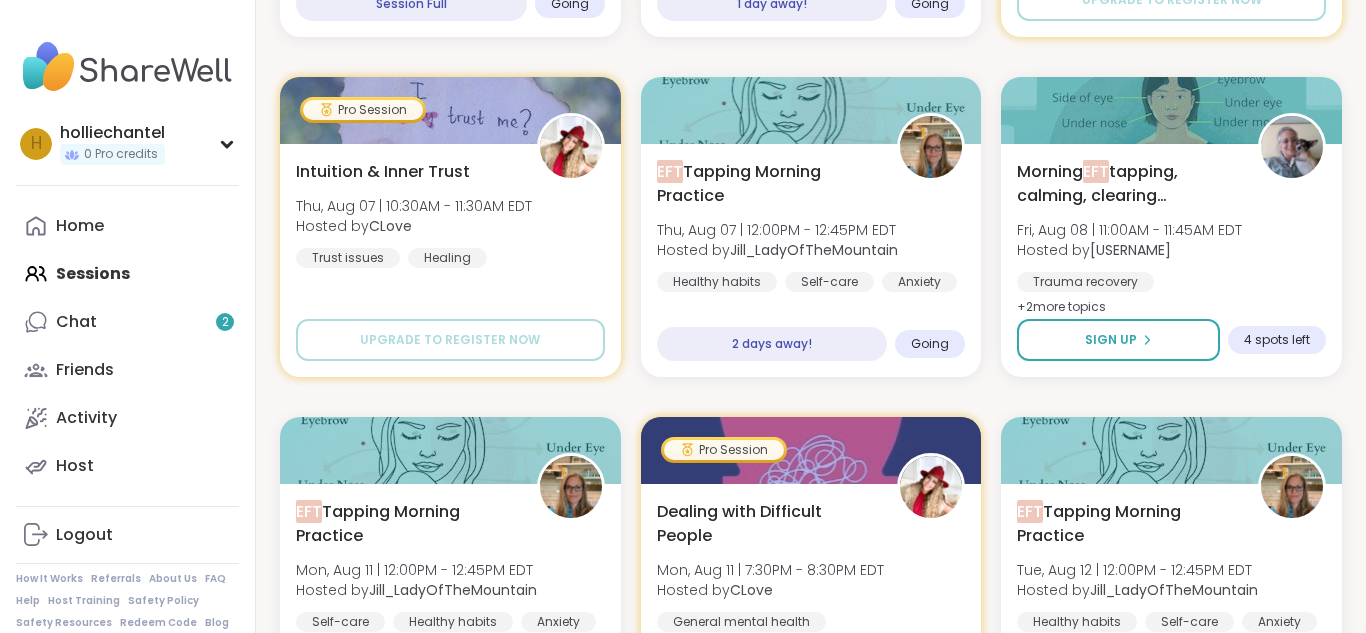 scroll, scrollTop: 684, scrollLeft: 0, axis: vertical 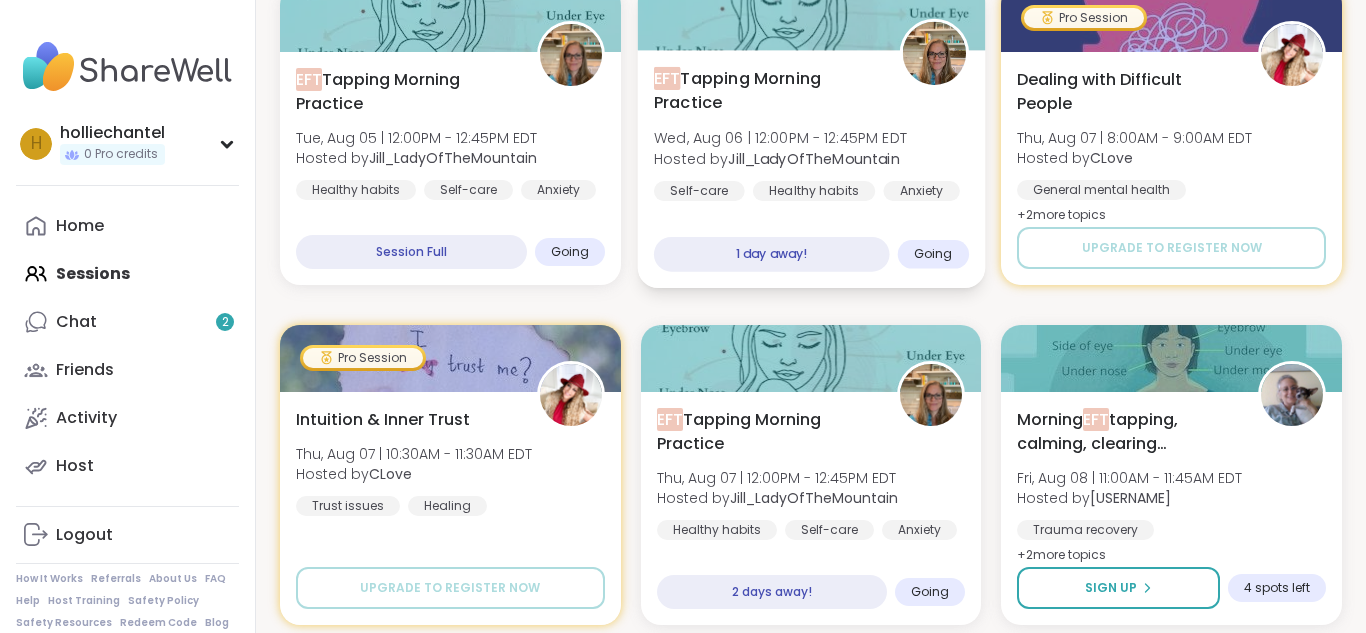 click on "1 day away!" at bounding box center (771, 254) 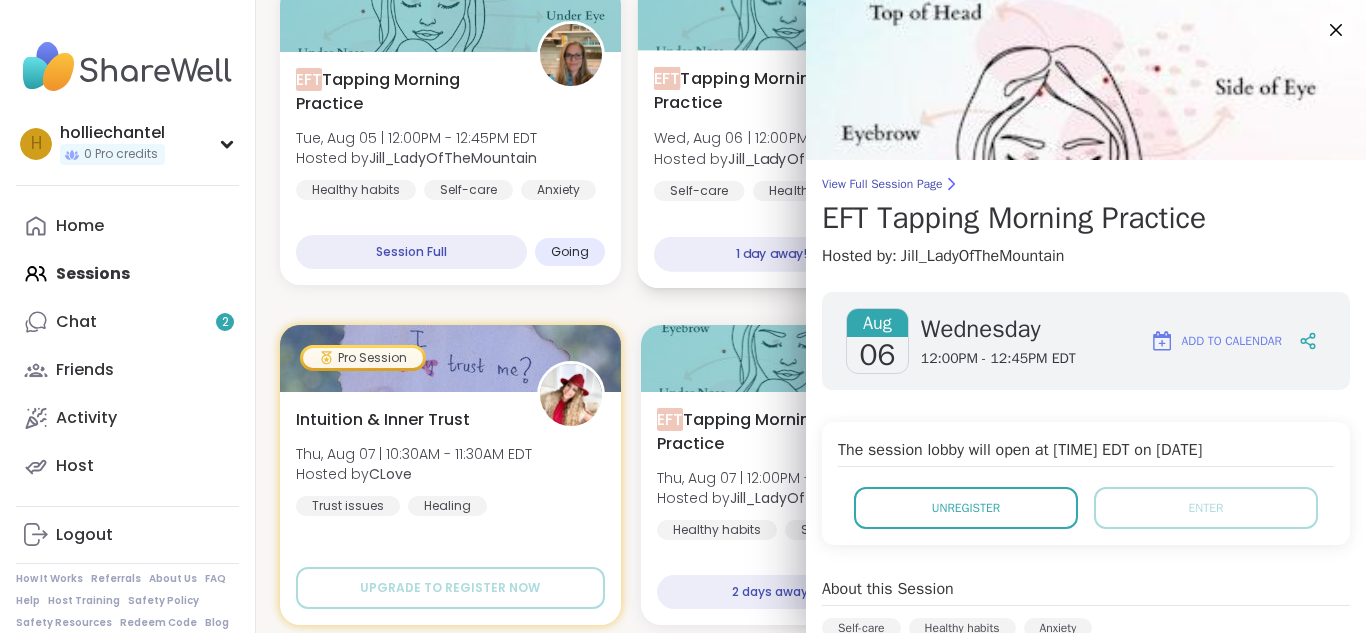 click on "1 day away!" at bounding box center [771, 254] 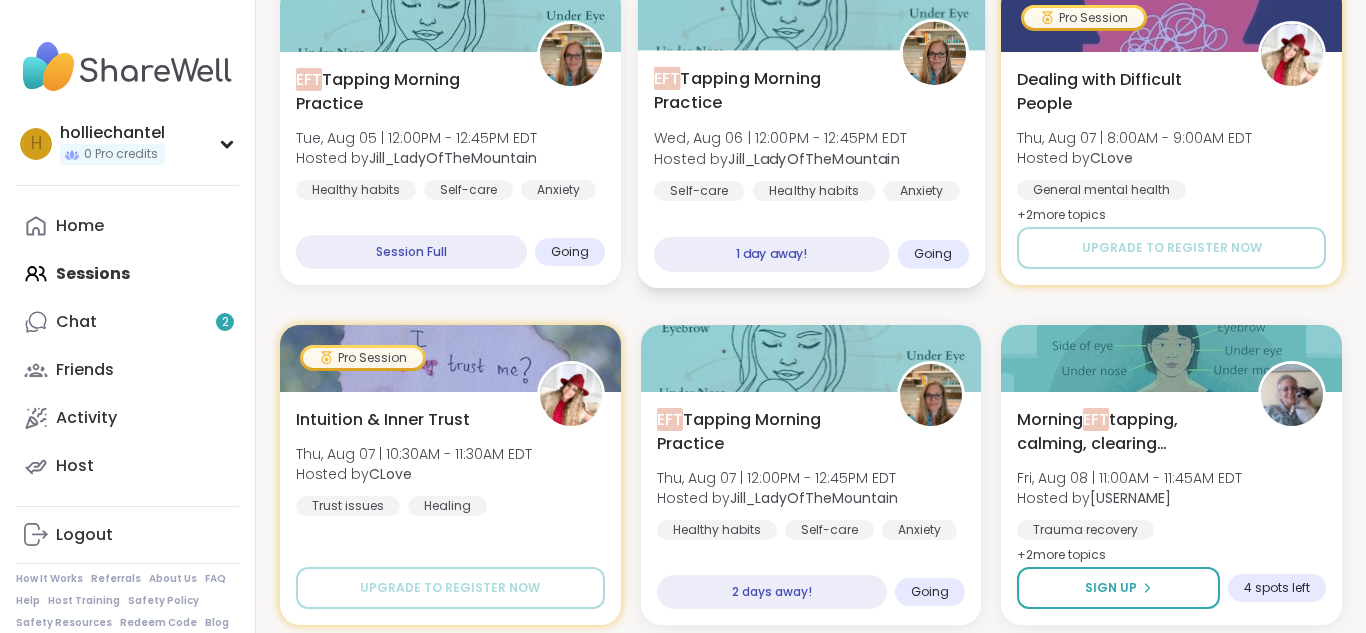 click on "Going" at bounding box center (932, 254) 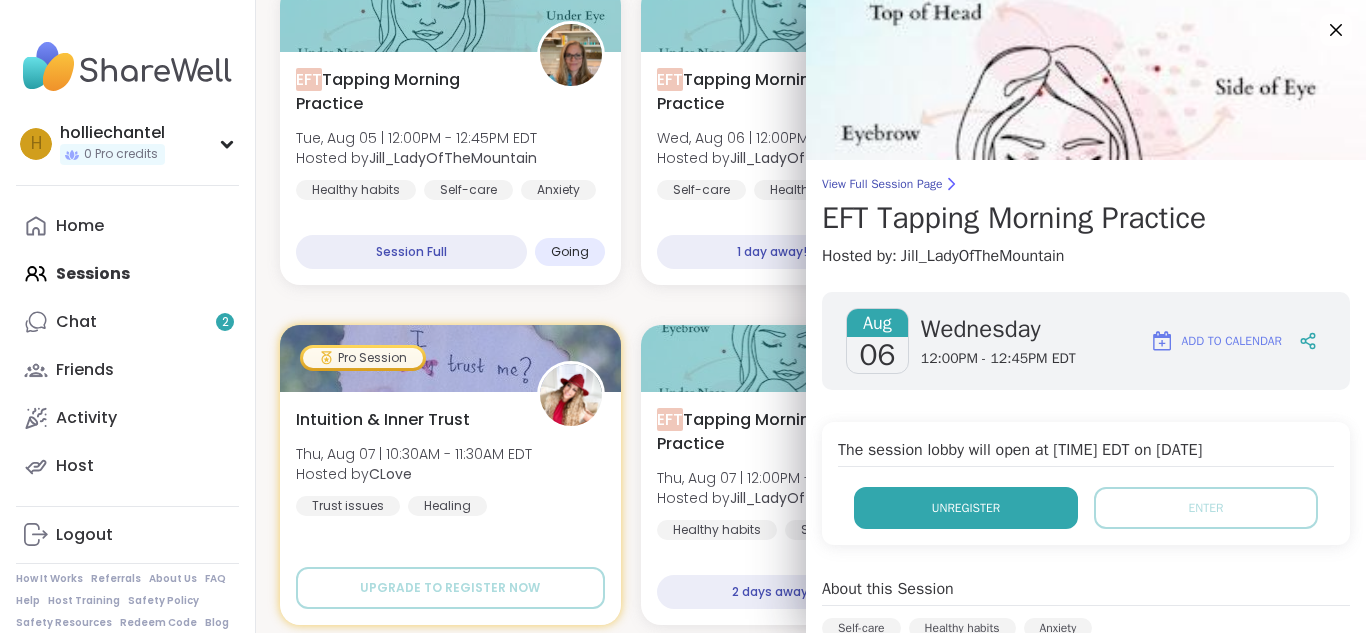 click on "Unregister" at bounding box center [966, 508] 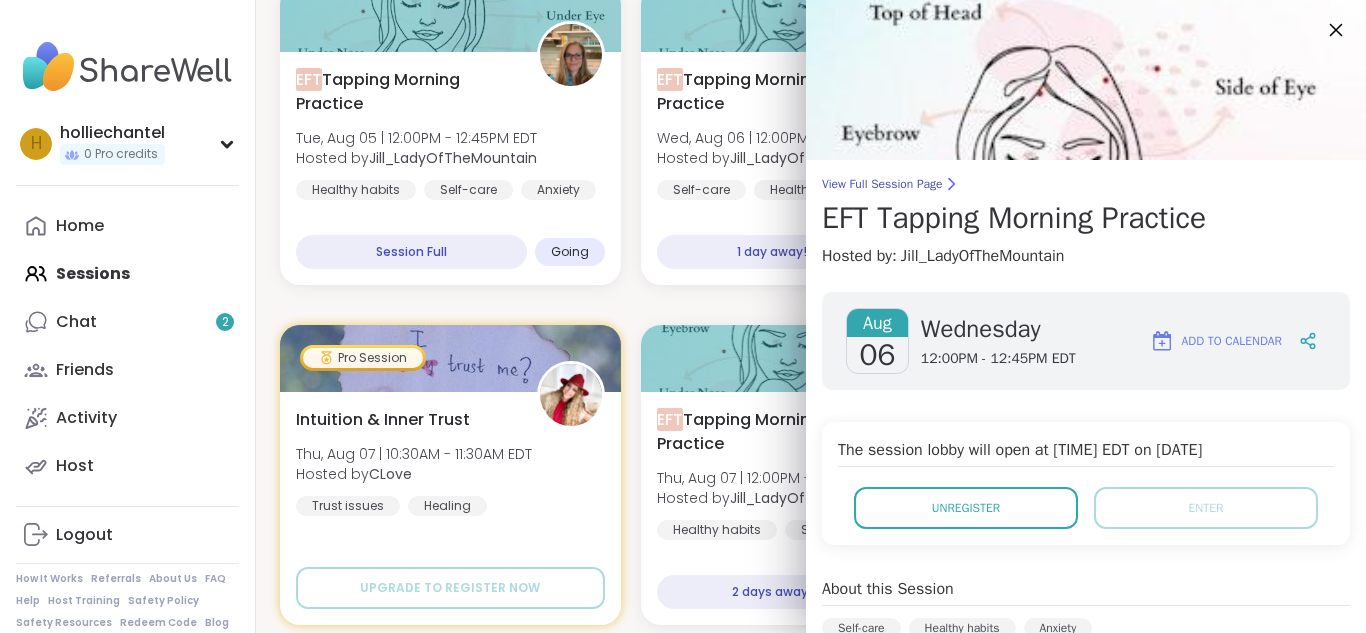 click 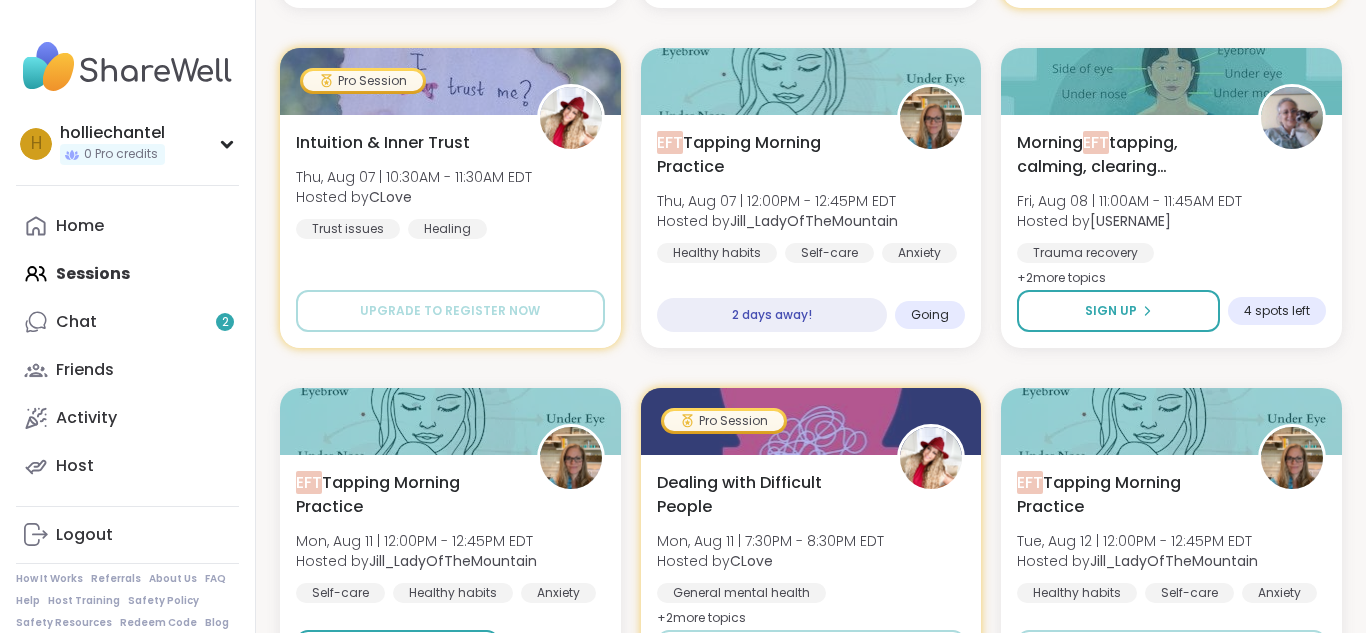 scroll, scrollTop: 691, scrollLeft: 0, axis: vertical 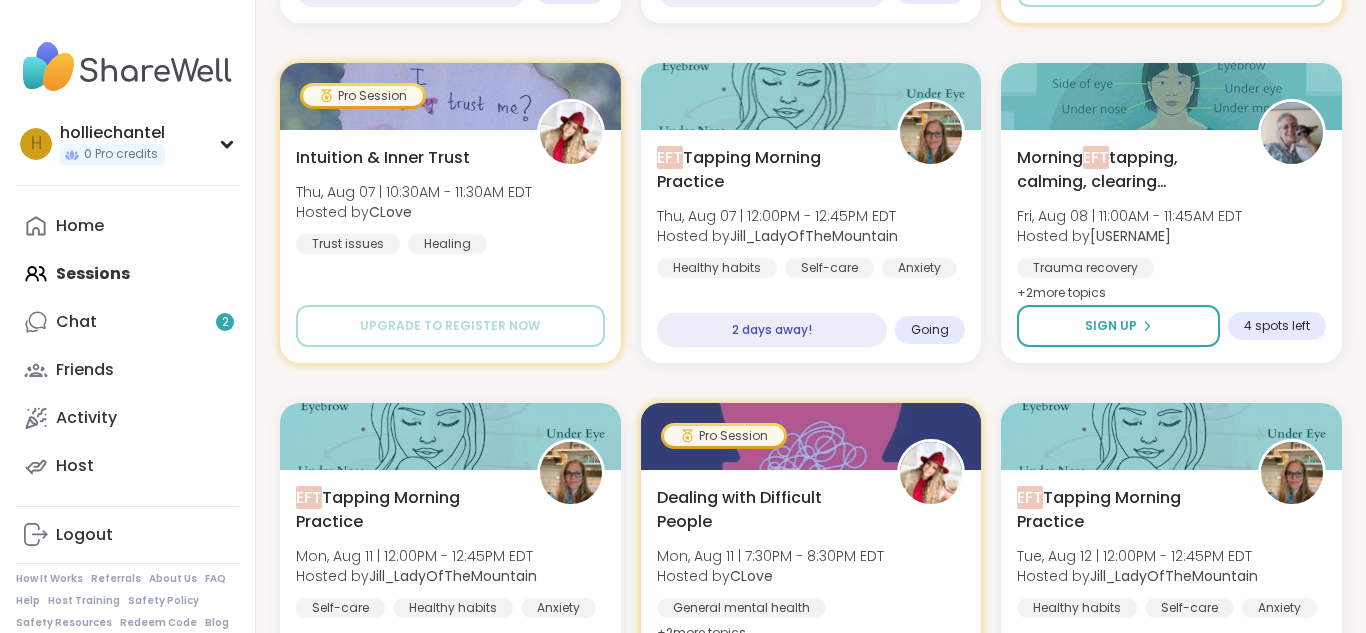 click on "much less 7 to 3" at bounding box center [811, 1567] 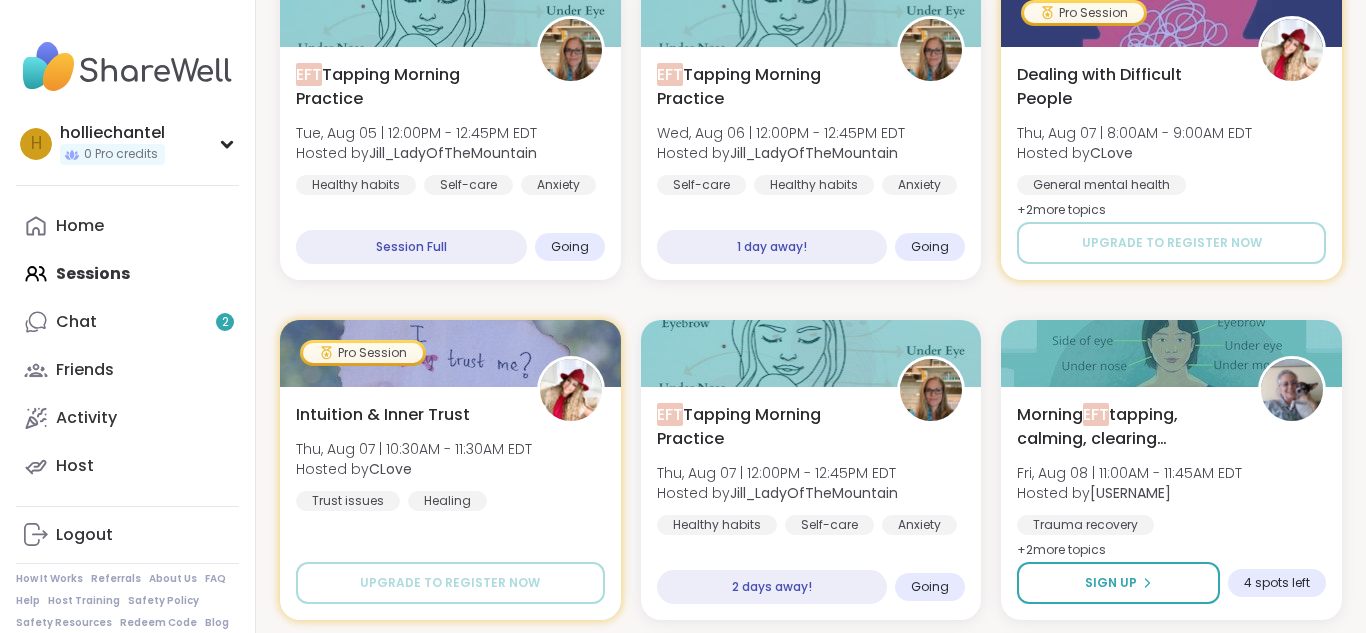 scroll, scrollTop: 441, scrollLeft: 0, axis: vertical 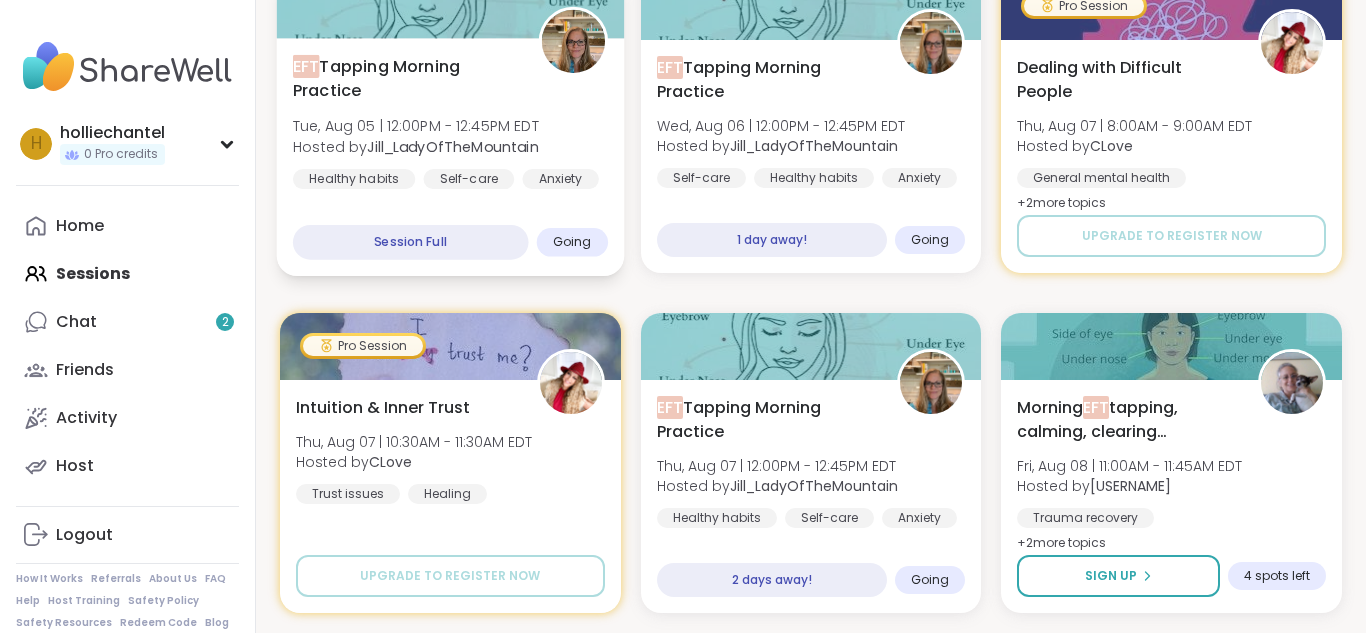 click on "Session Full" at bounding box center [410, 242] 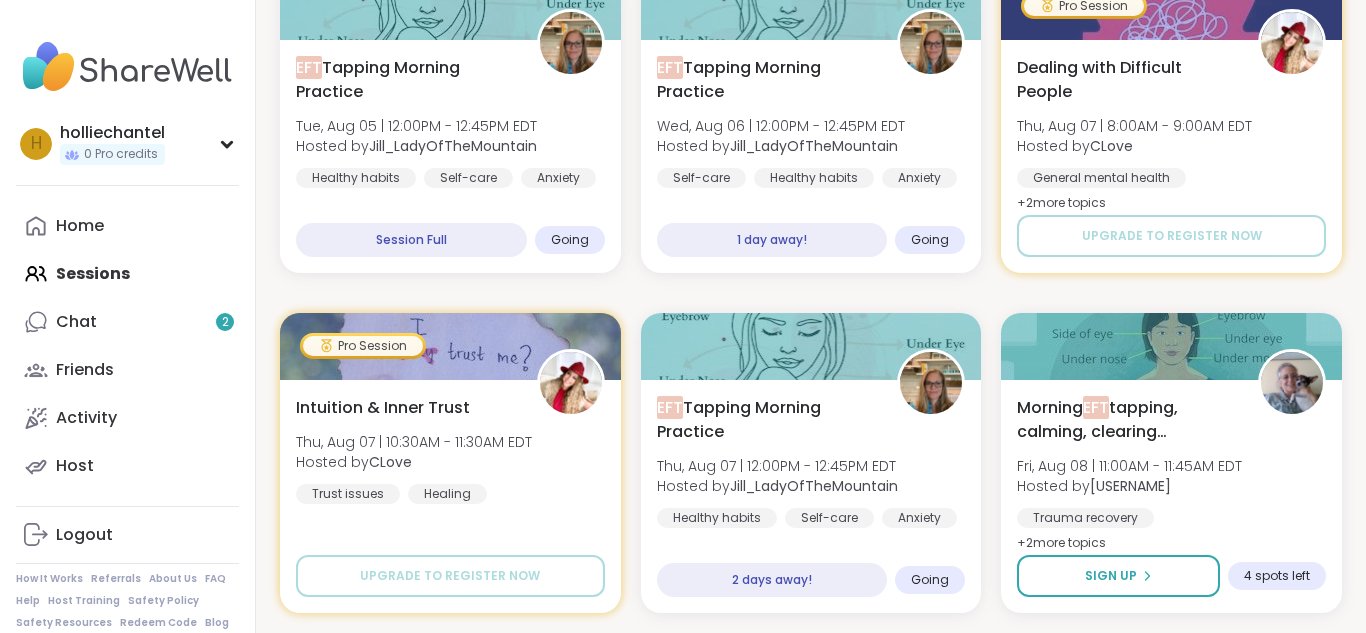 scroll, scrollTop: 0, scrollLeft: 0, axis: both 